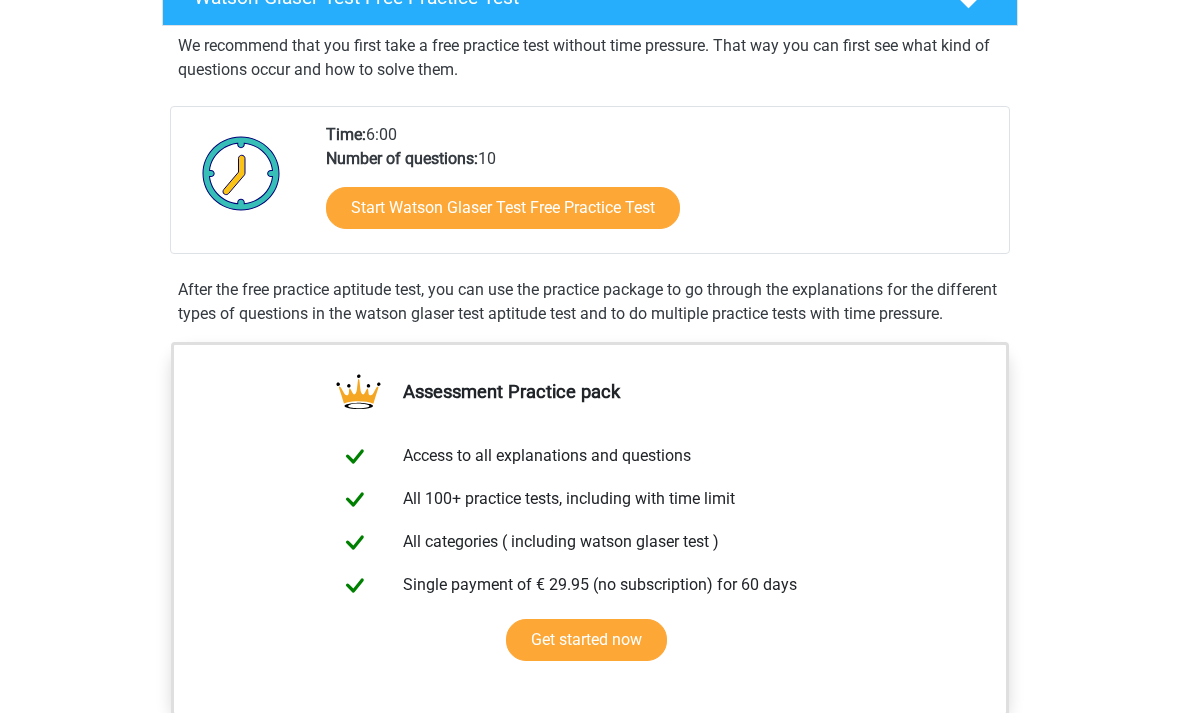 scroll, scrollTop: 323, scrollLeft: 0, axis: vertical 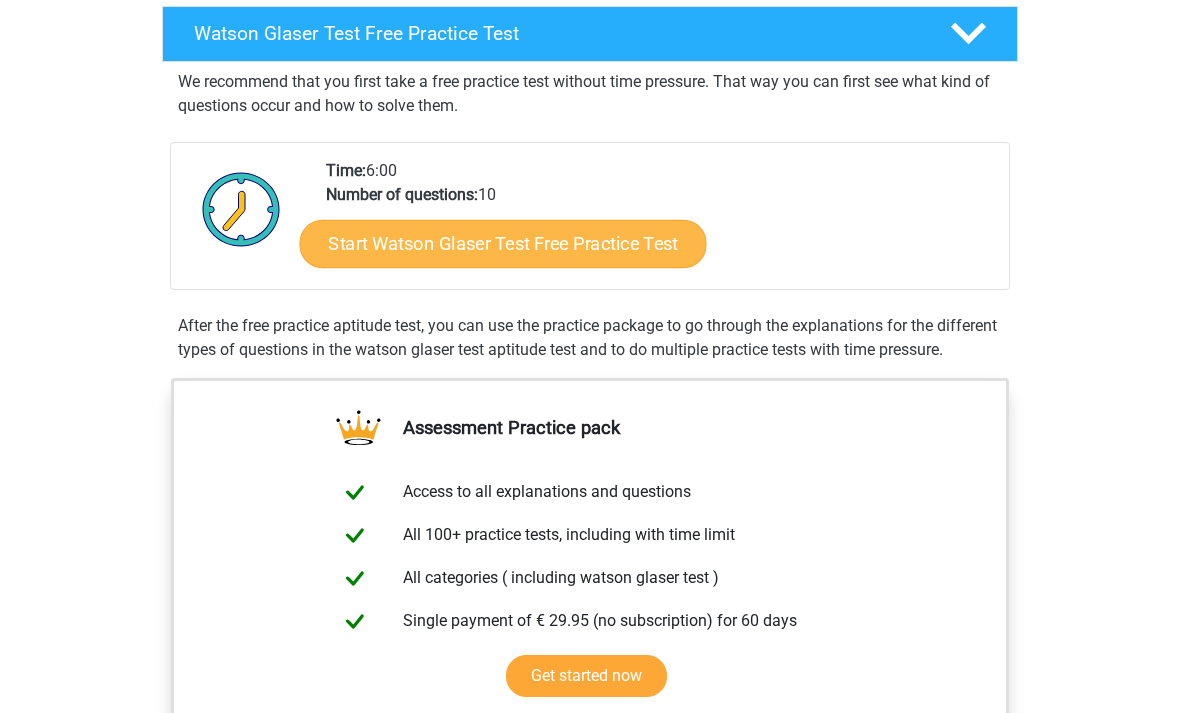 click on "Start Watson Glaser Test
Free Practice Test" at bounding box center [503, 244] 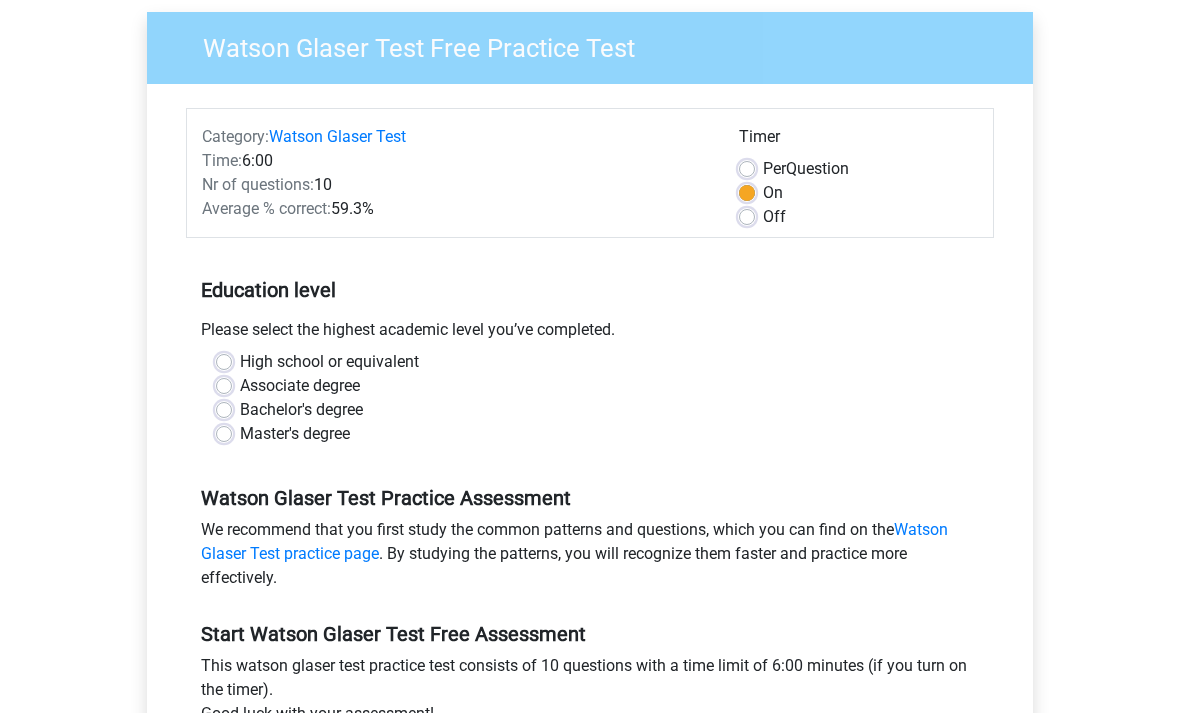 scroll, scrollTop: 154, scrollLeft: 0, axis: vertical 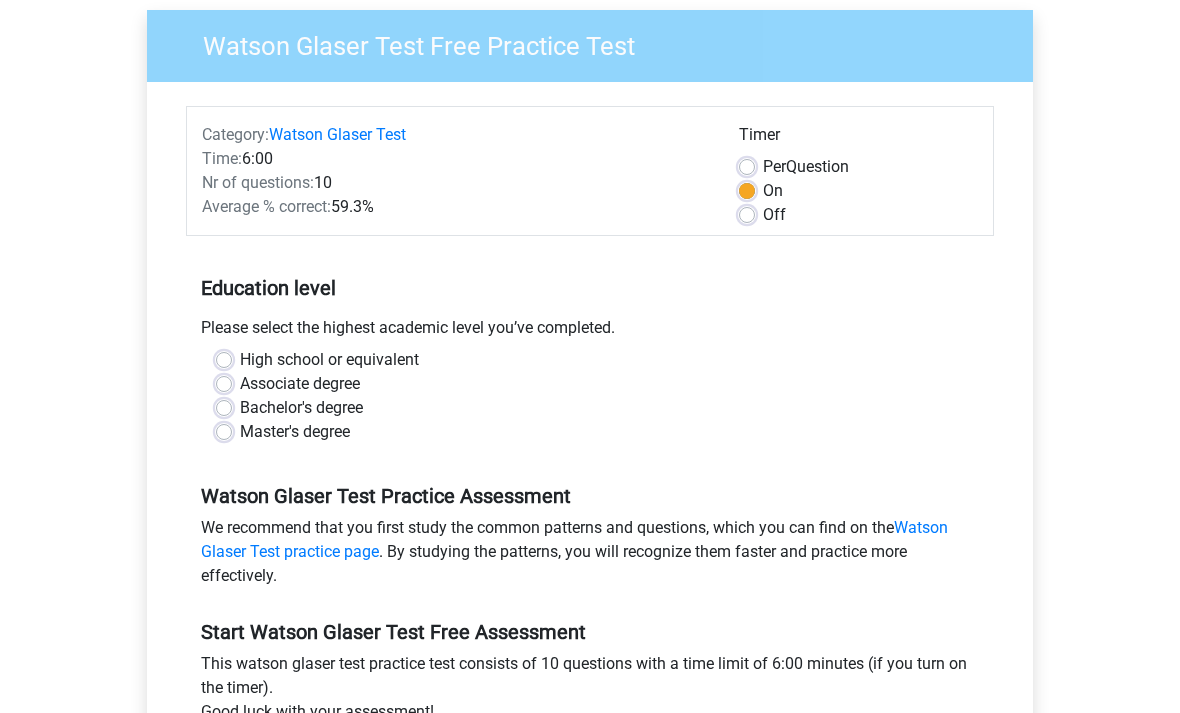 click on "High school or equivalent" at bounding box center (590, 360) 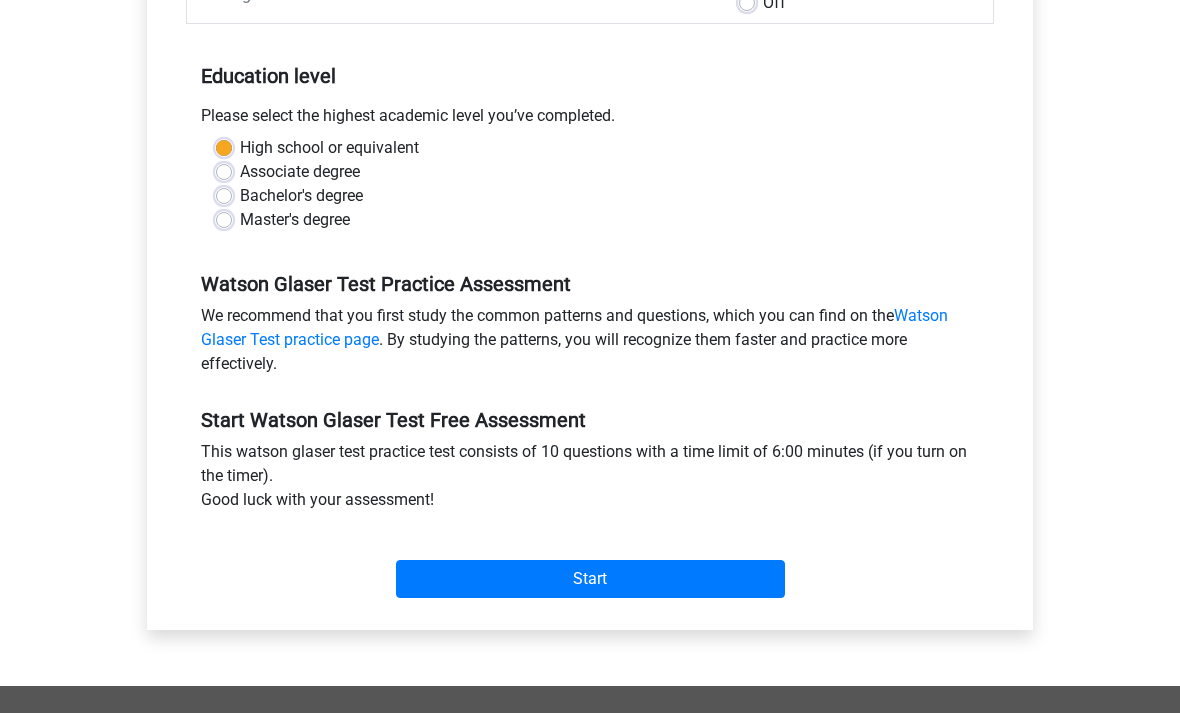 scroll, scrollTop: 367, scrollLeft: 0, axis: vertical 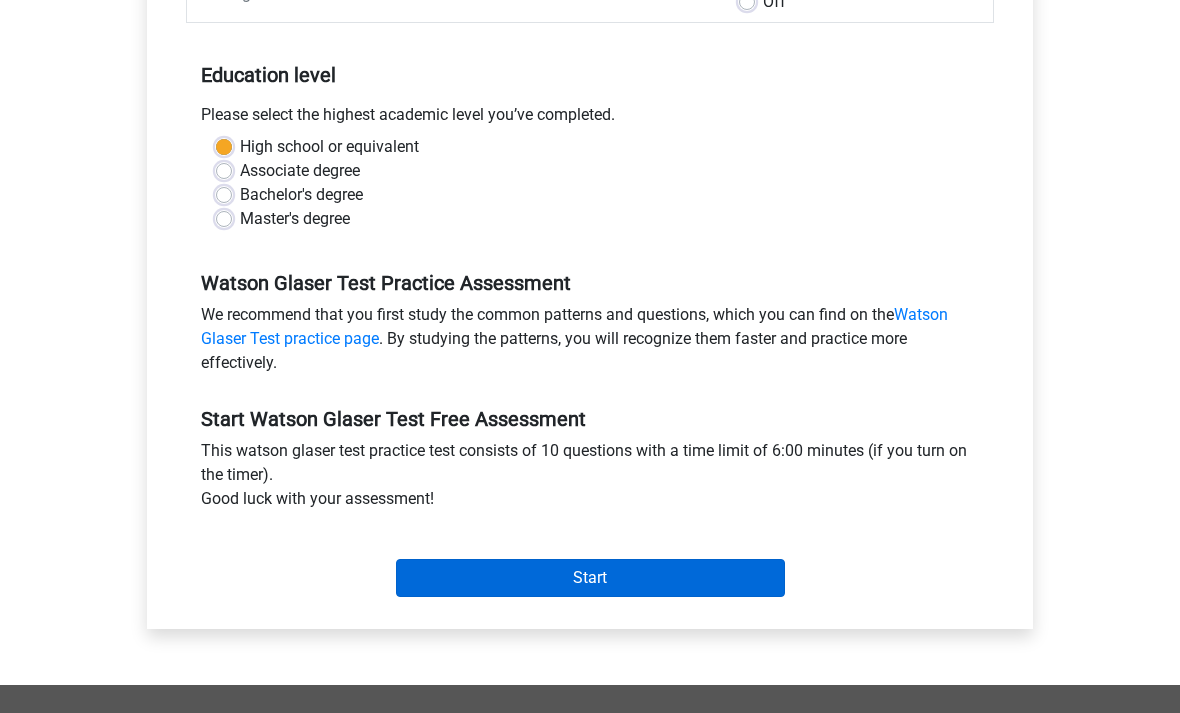 click on "Start" at bounding box center [590, 578] 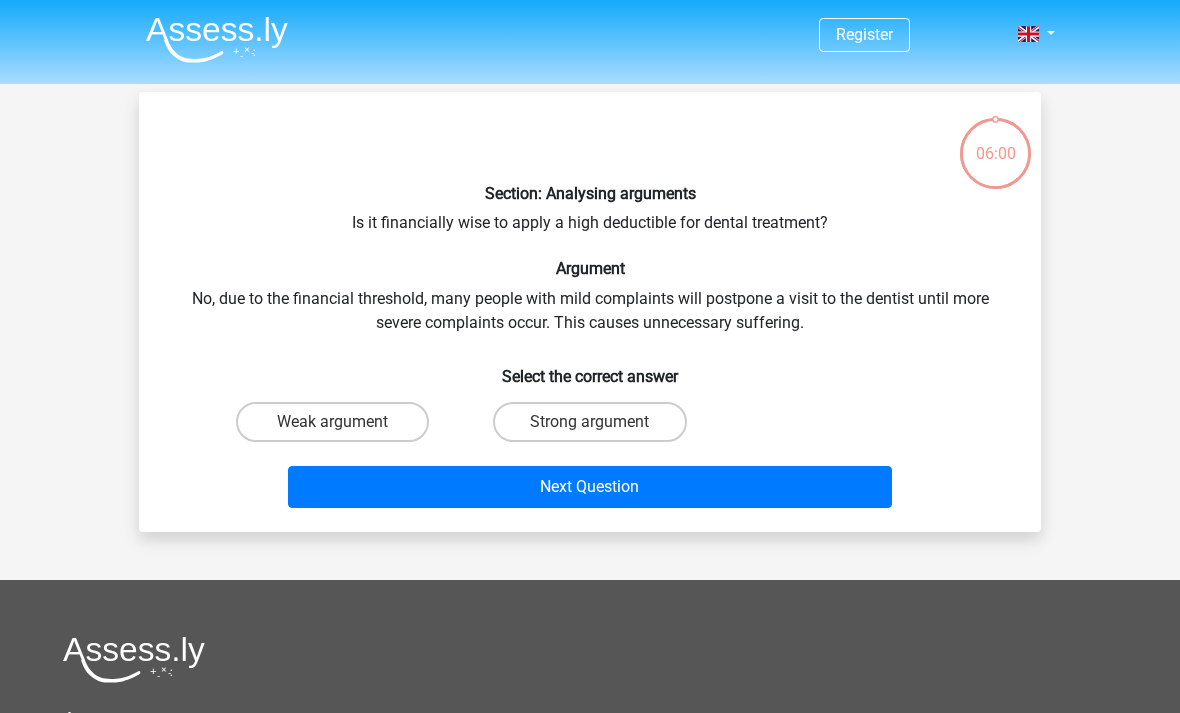 scroll, scrollTop: 3, scrollLeft: 0, axis: vertical 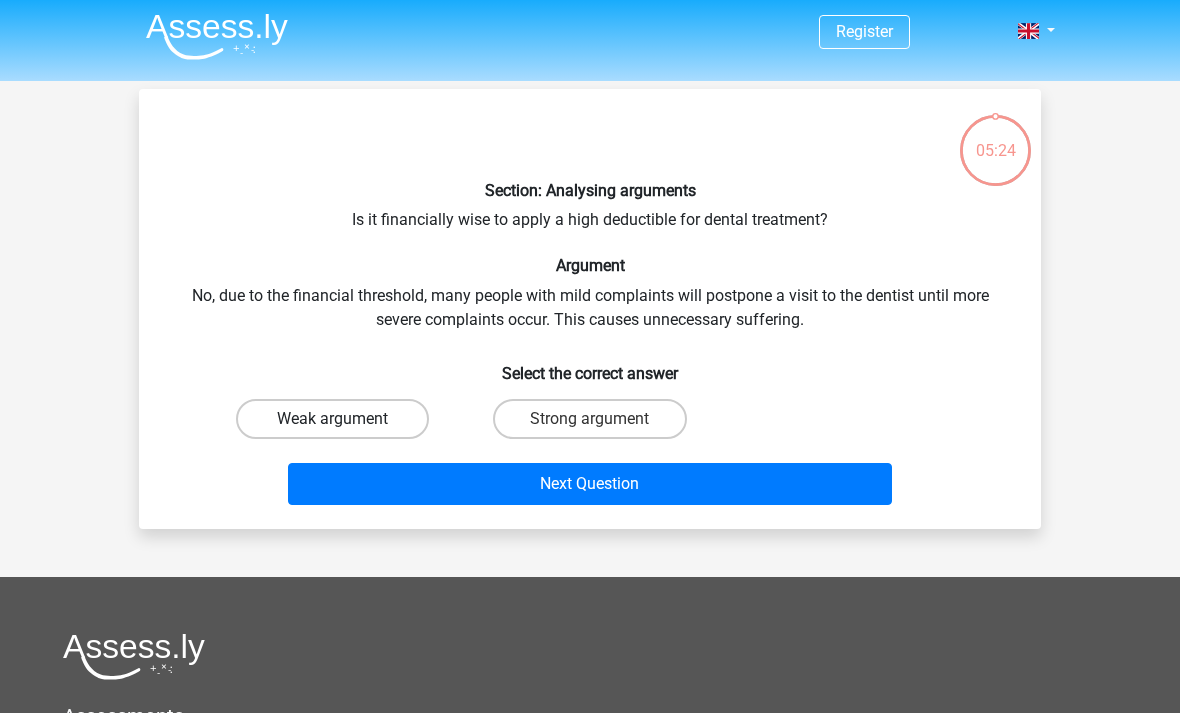 click on "Weak argument" at bounding box center (332, 419) 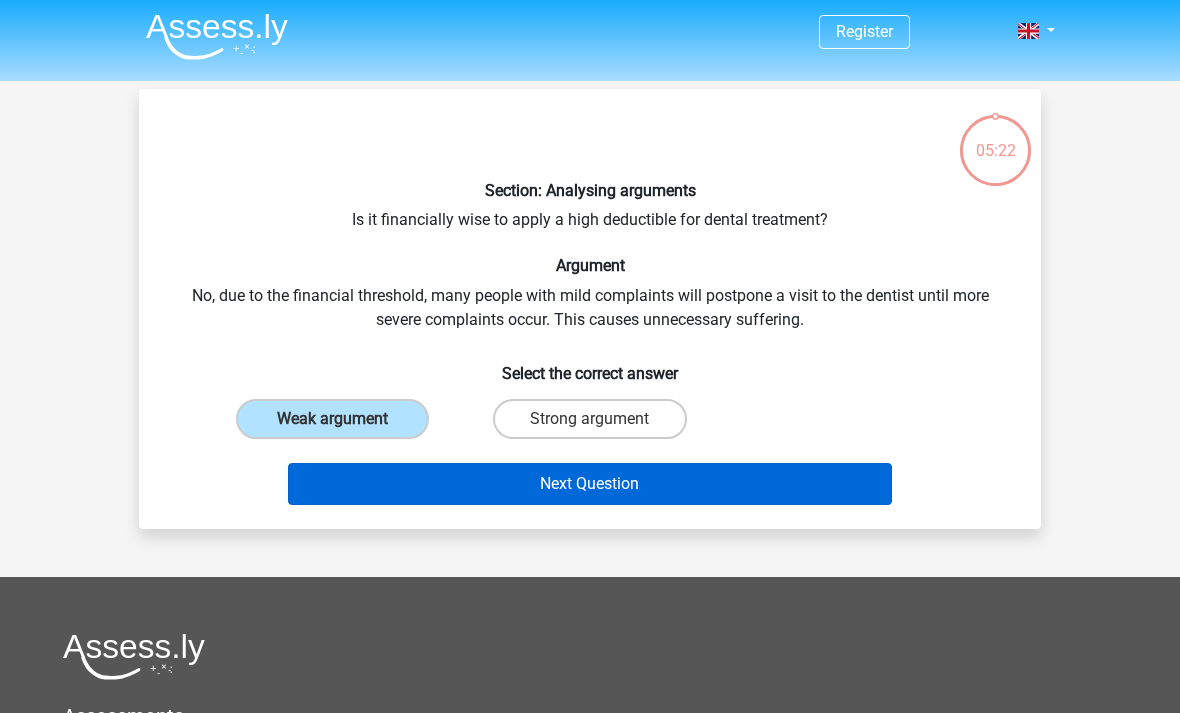 click on "Next Question" at bounding box center [590, 484] 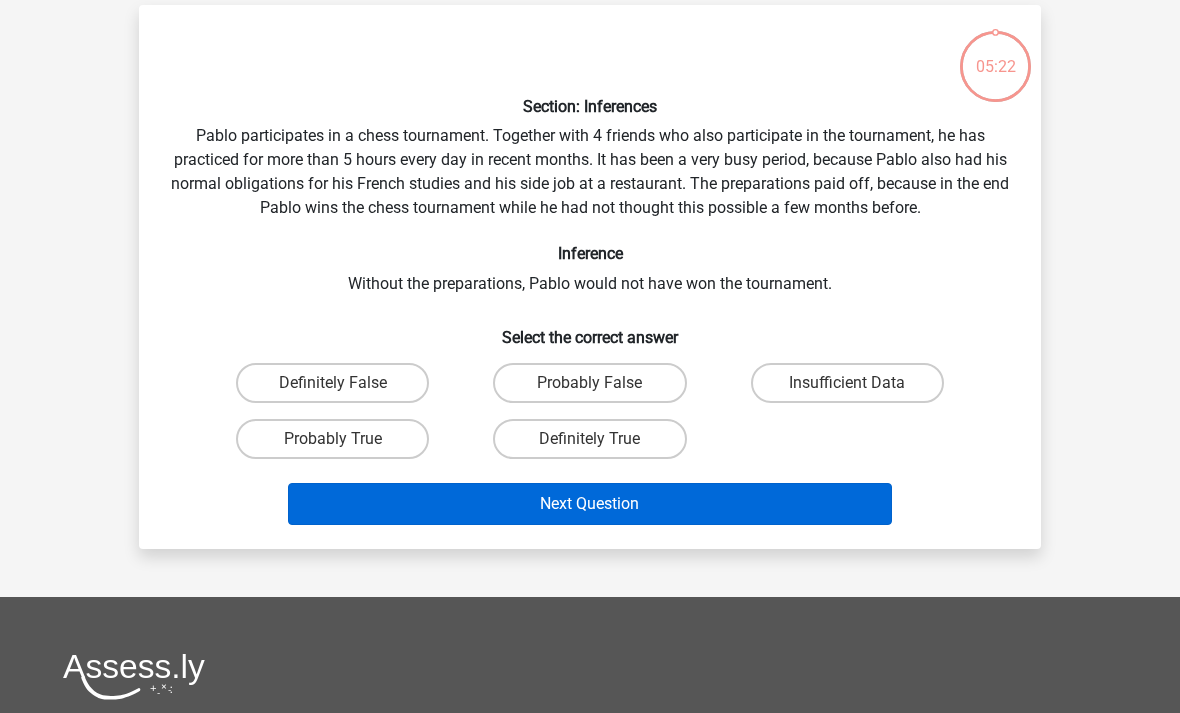 scroll, scrollTop: 92, scrollLeft: 0, axis: vertical 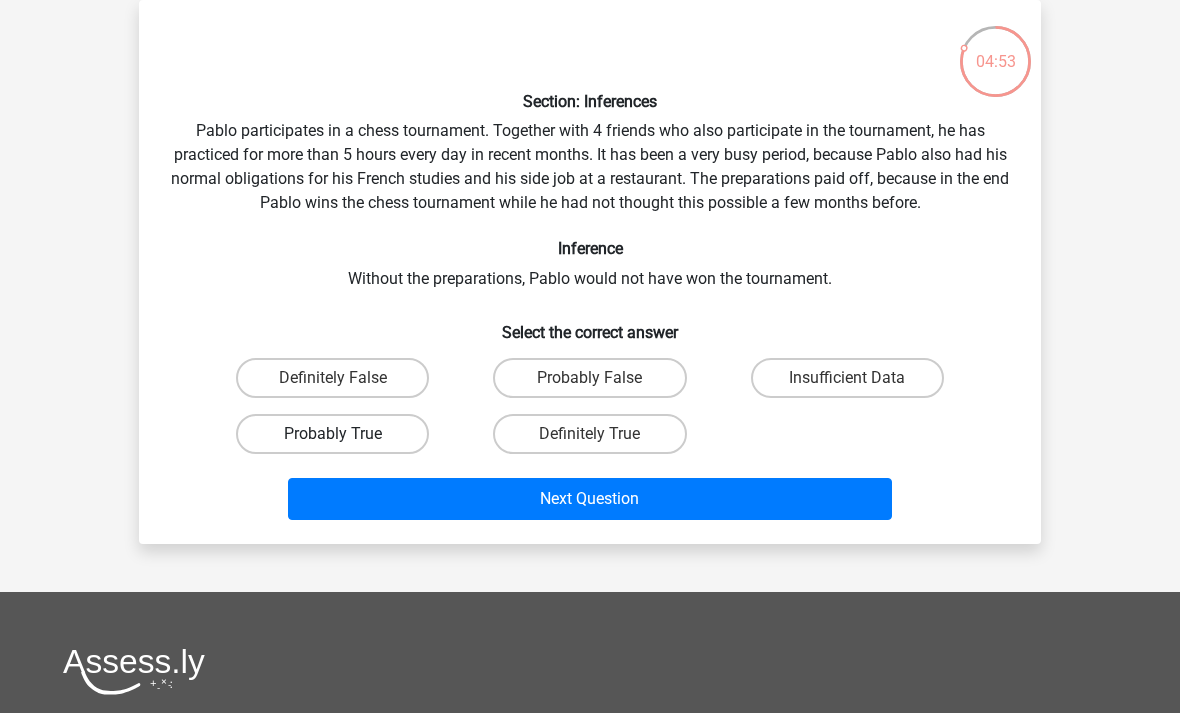 click on "Probably True" at bounding box center (332, 434) 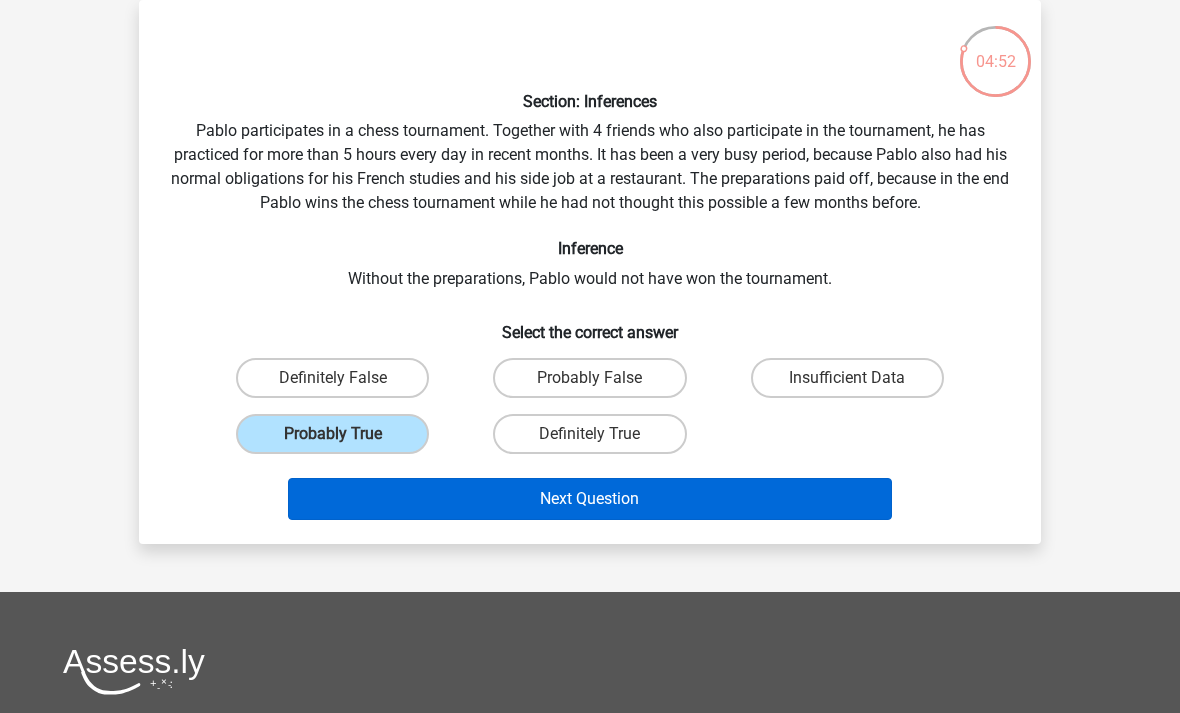 click on "Next Question" at bounding box center [590, 499] 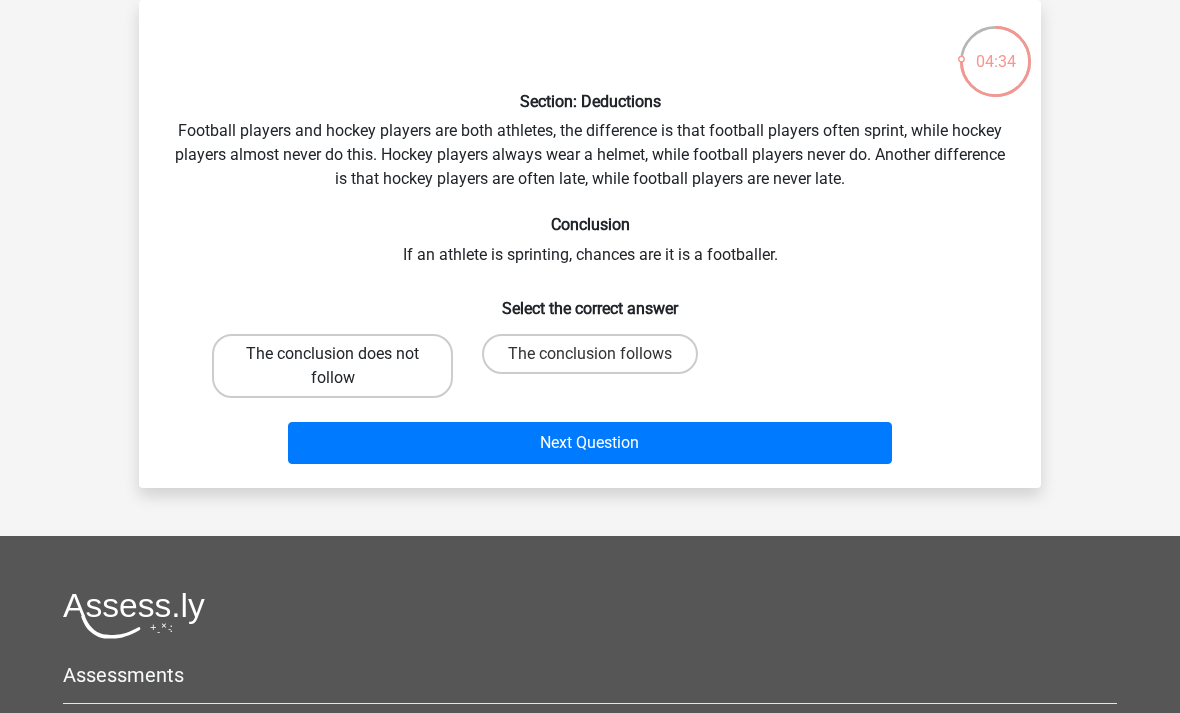 click on "The conclusion does not follow" at bounding box center (332, 366) 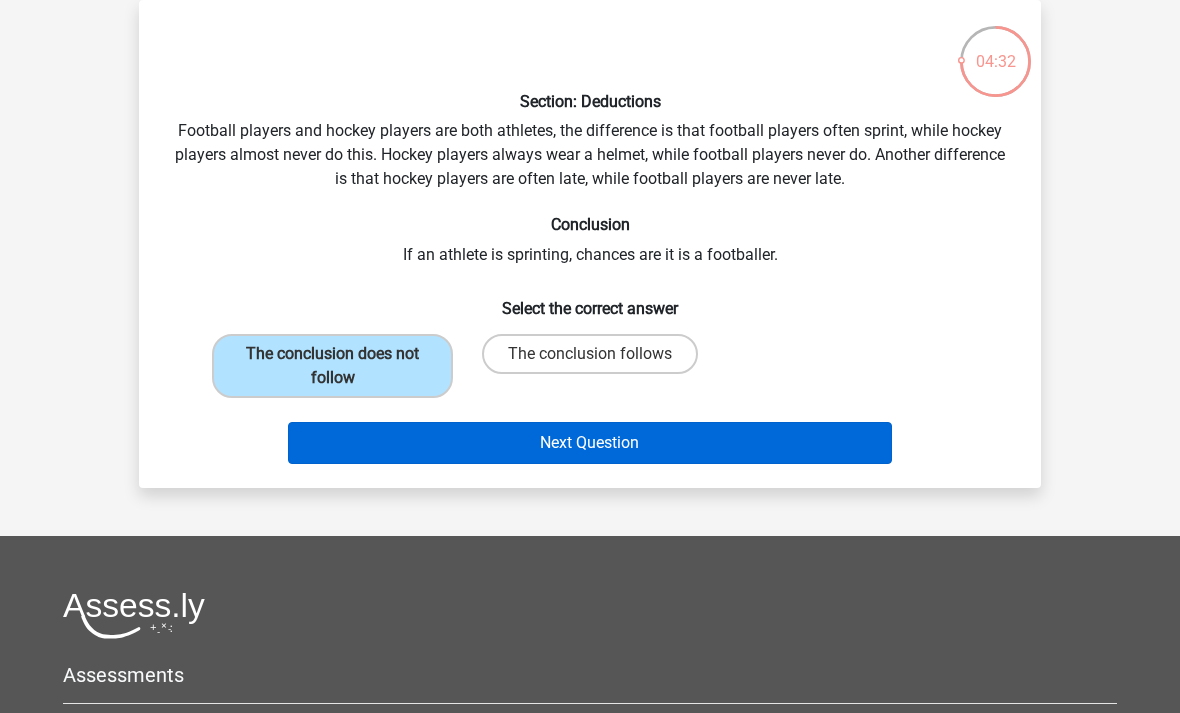 click on "Next Question" at bounding box center (590, 443) 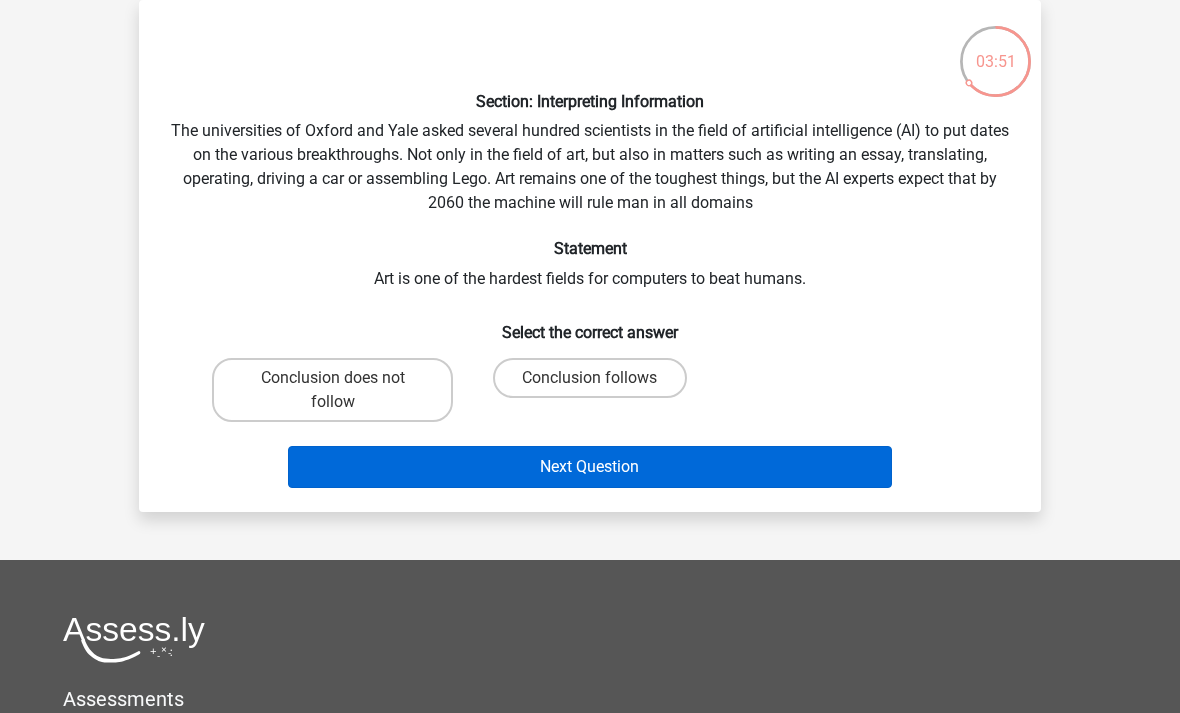 click on "Next Question" at bounding box center [590, 467] 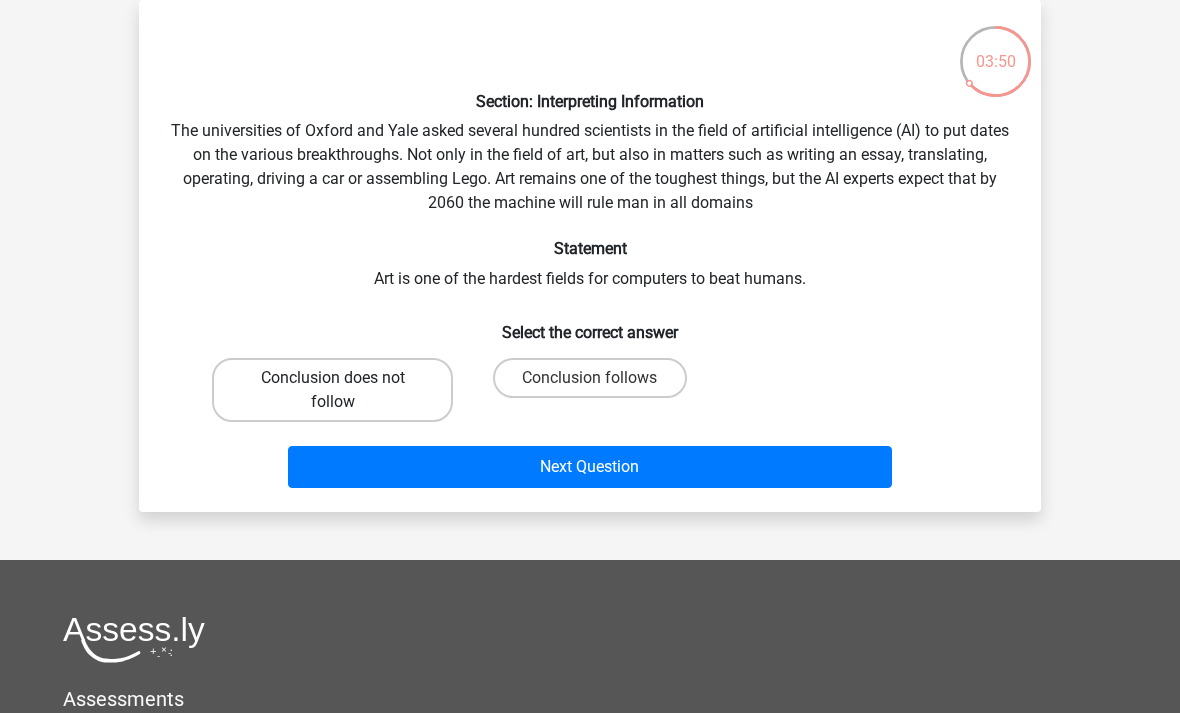 click on "Conclusion does not follow" at bounding box center [332, 390] 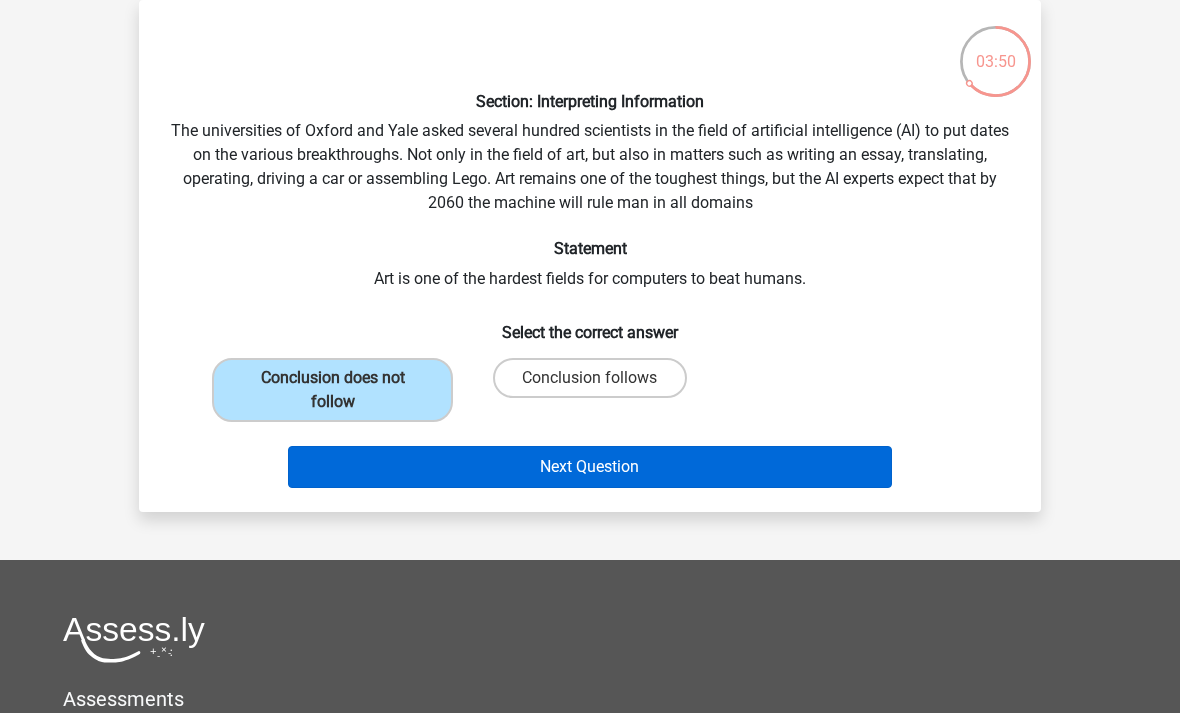 click on "Next Question" at bounding box center (590, 467) 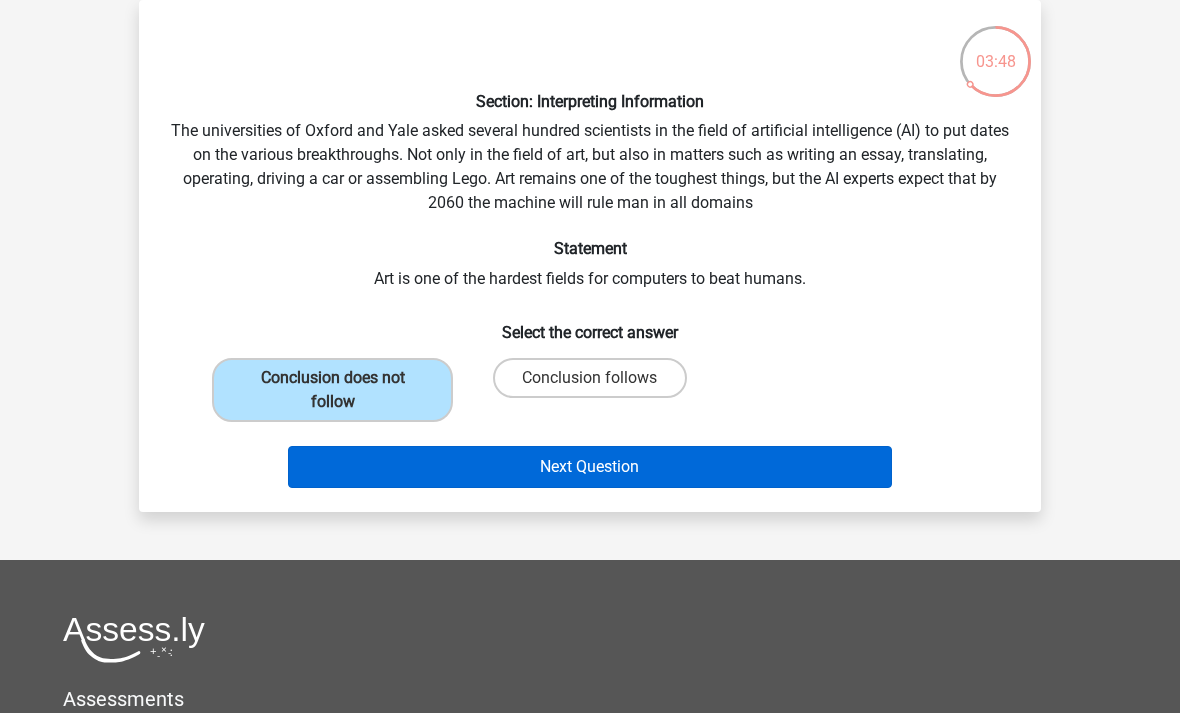 click on "Next Question" at bounding box center [590, 467] 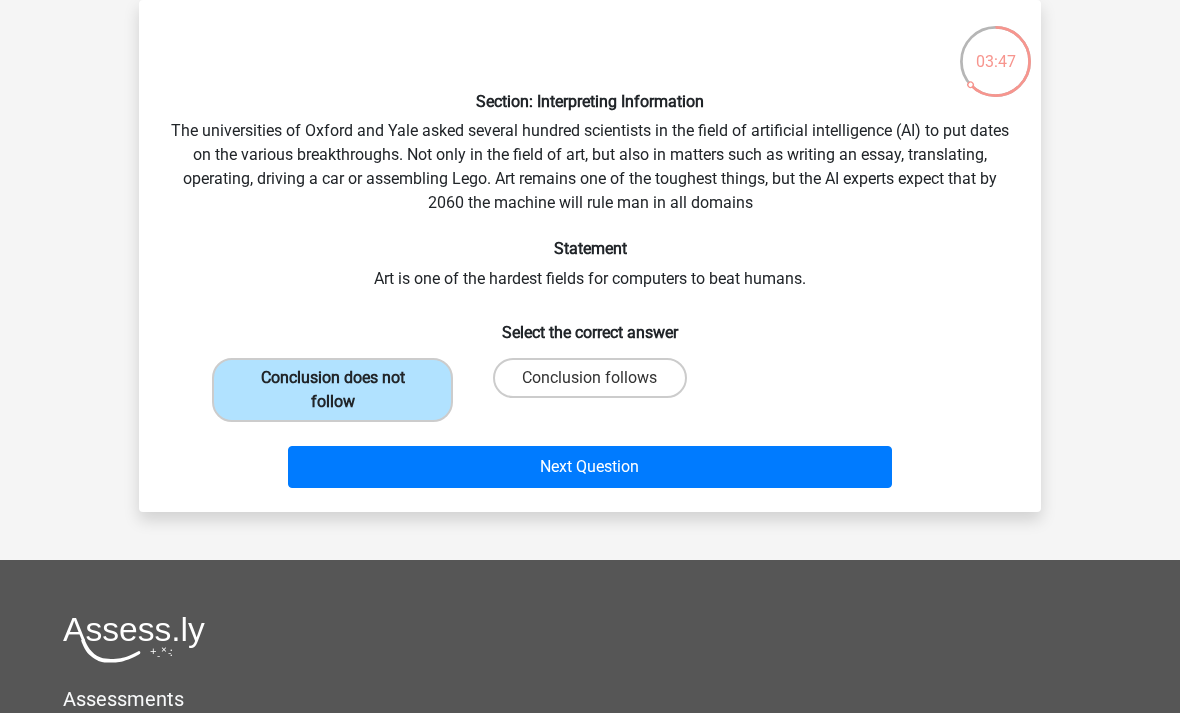 click on "Conclusion does not follow" at bounding box center [332, 390] 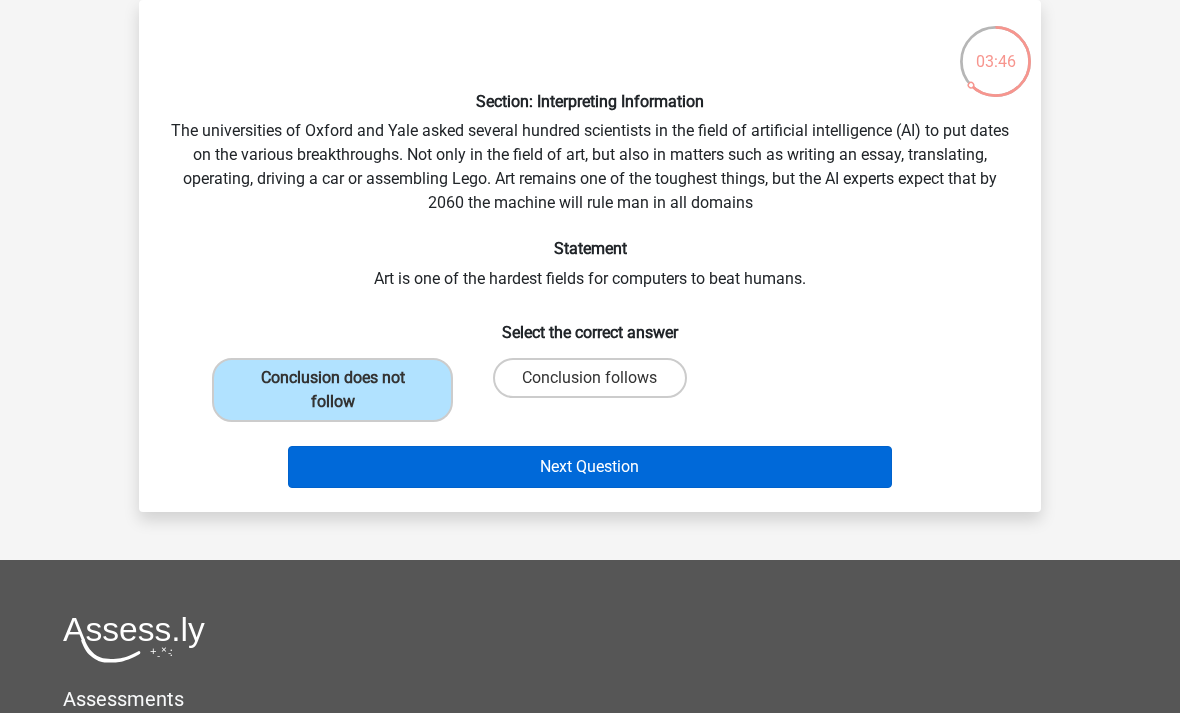 click on "Next Question" at bounding box center [590, 467] 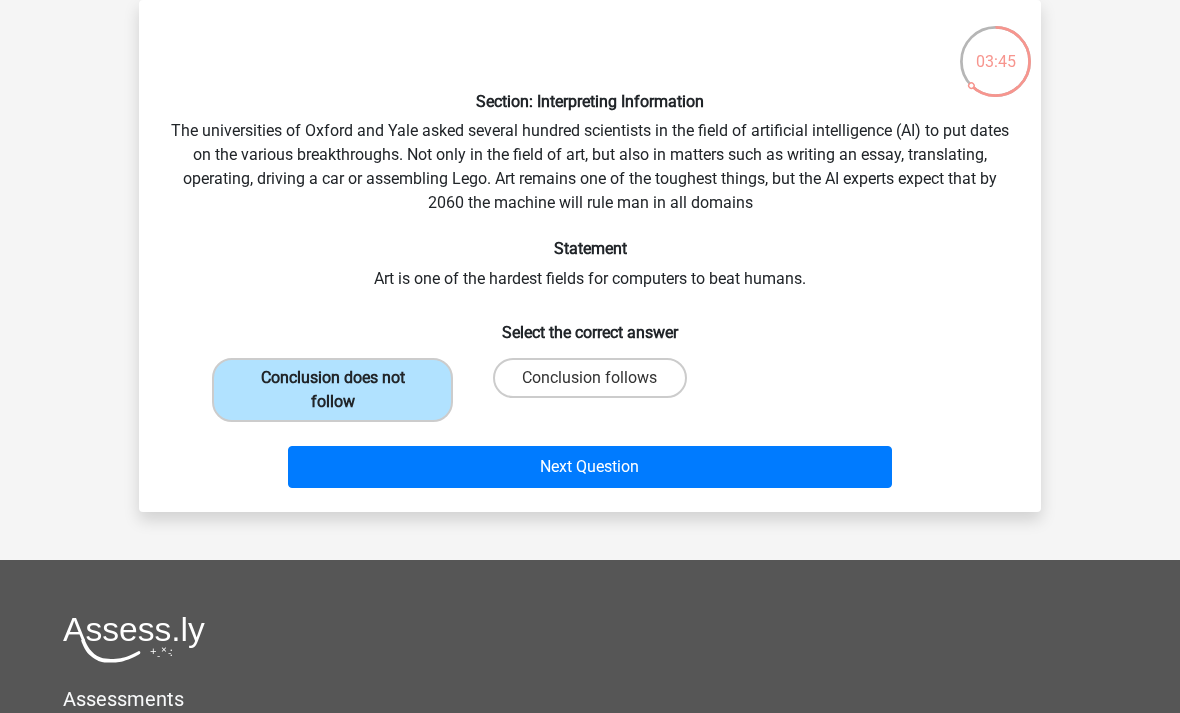 click on "Conclusion does not follow" at bounding box center [332, 390] 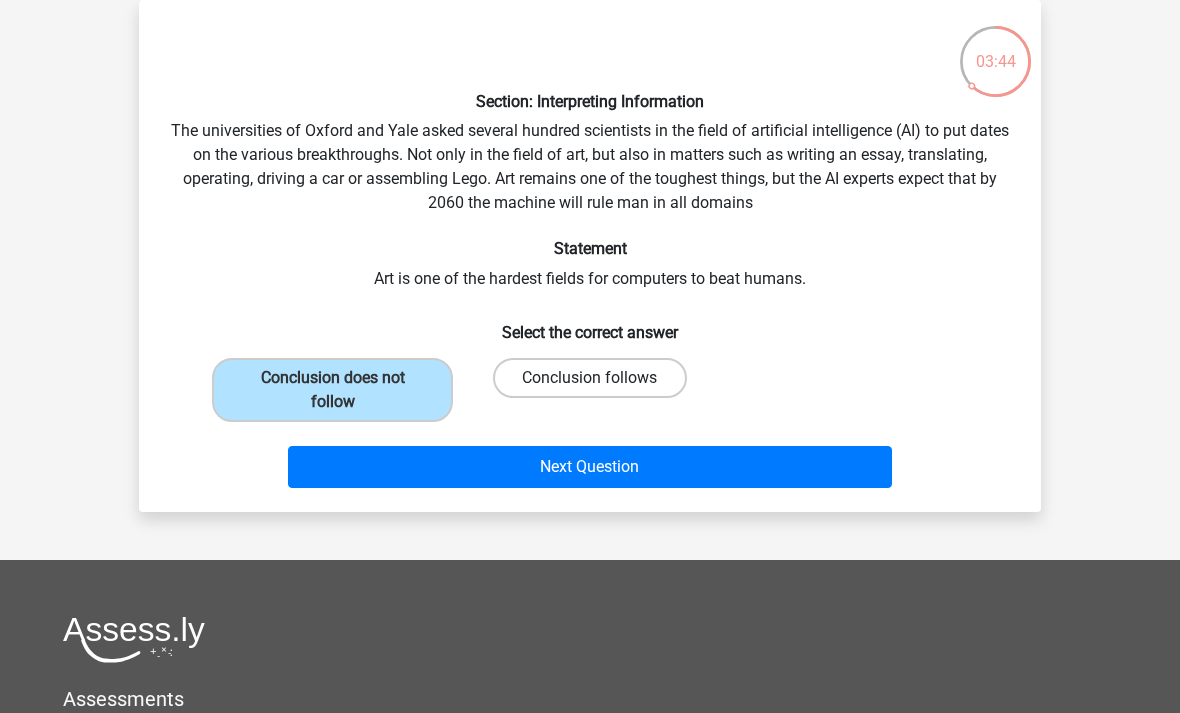 click on "Conclusion follows" at bounding box center (589, 378) 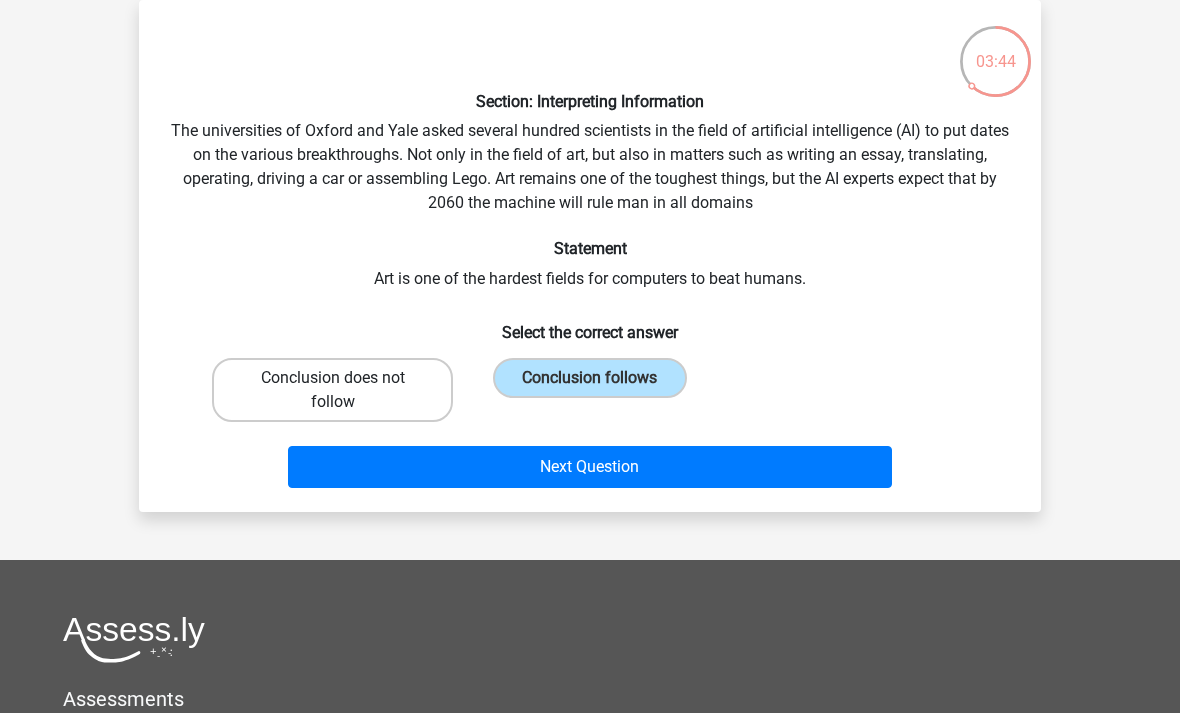 click on "Conclusion does not follow" at bounding box center (332, 390) 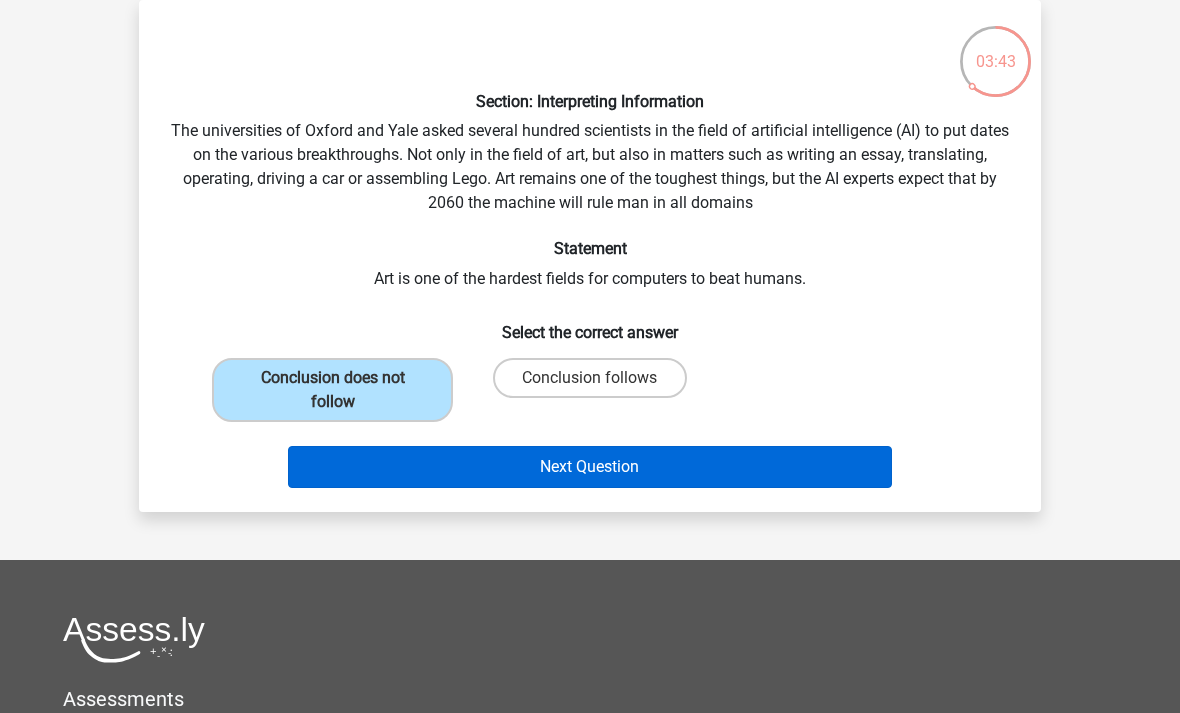 click on "Next Question" at bounding box center [590, 467] 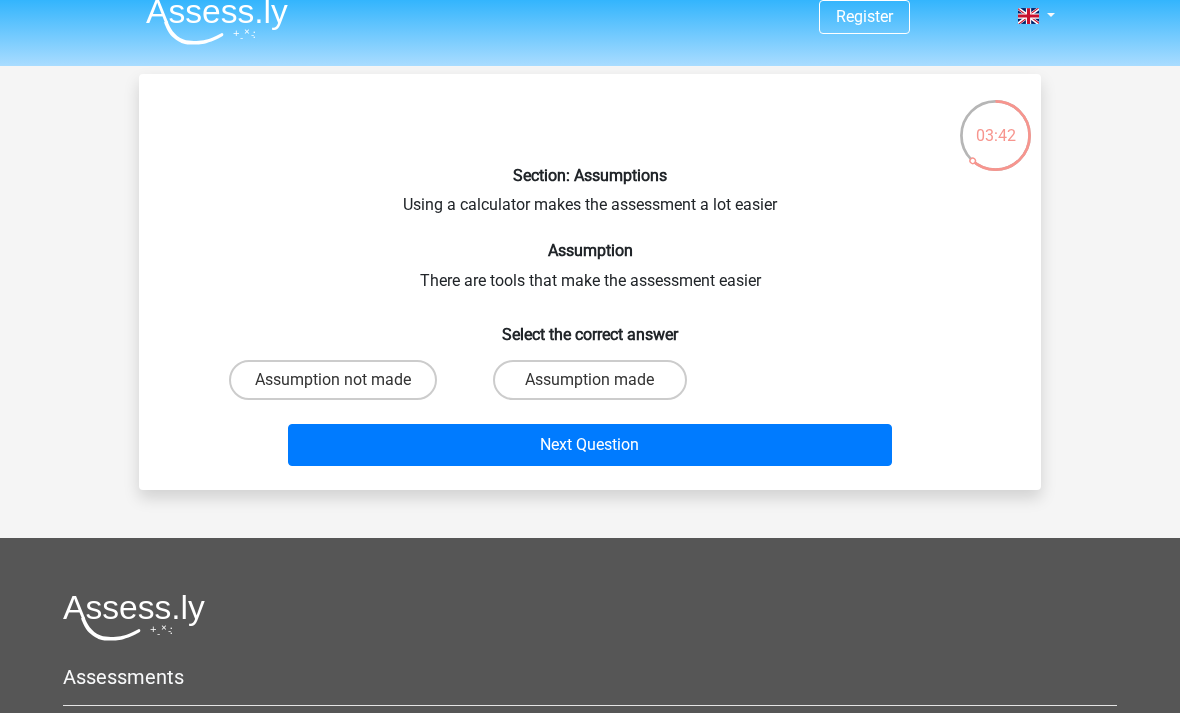 scroll, scrollTop: 11, scrollLeft: 0, axis: vertical 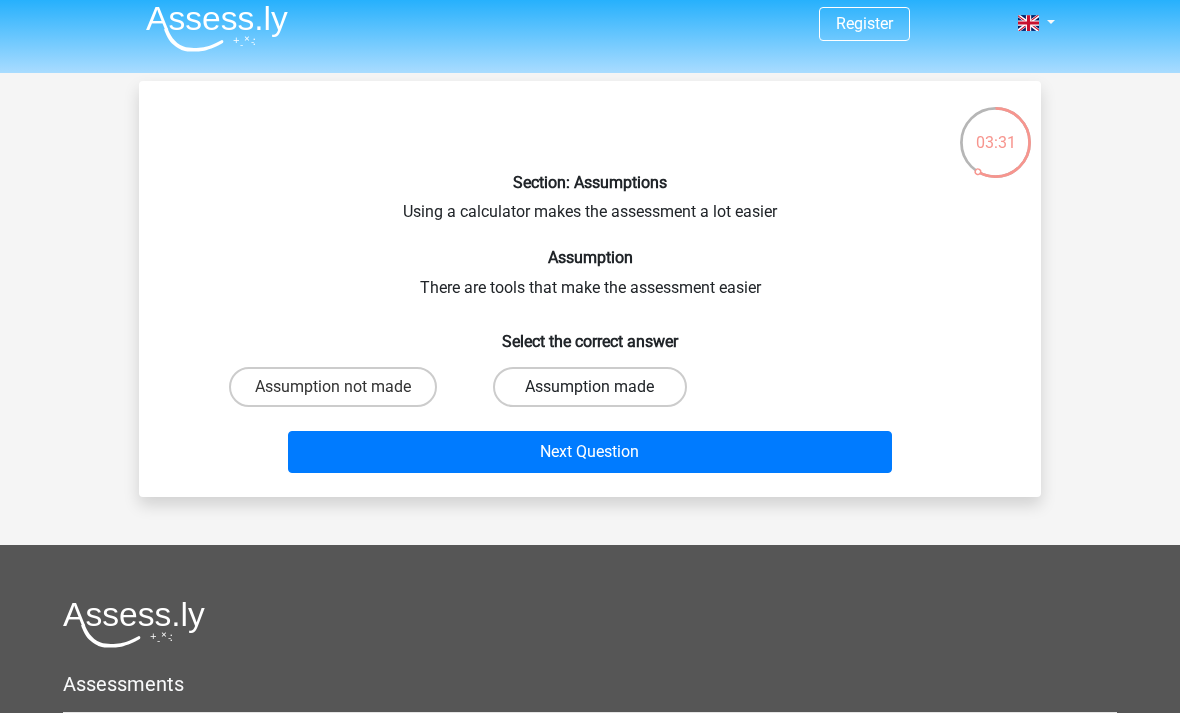 click on "Assumption made" at bounding box center (589, 387) 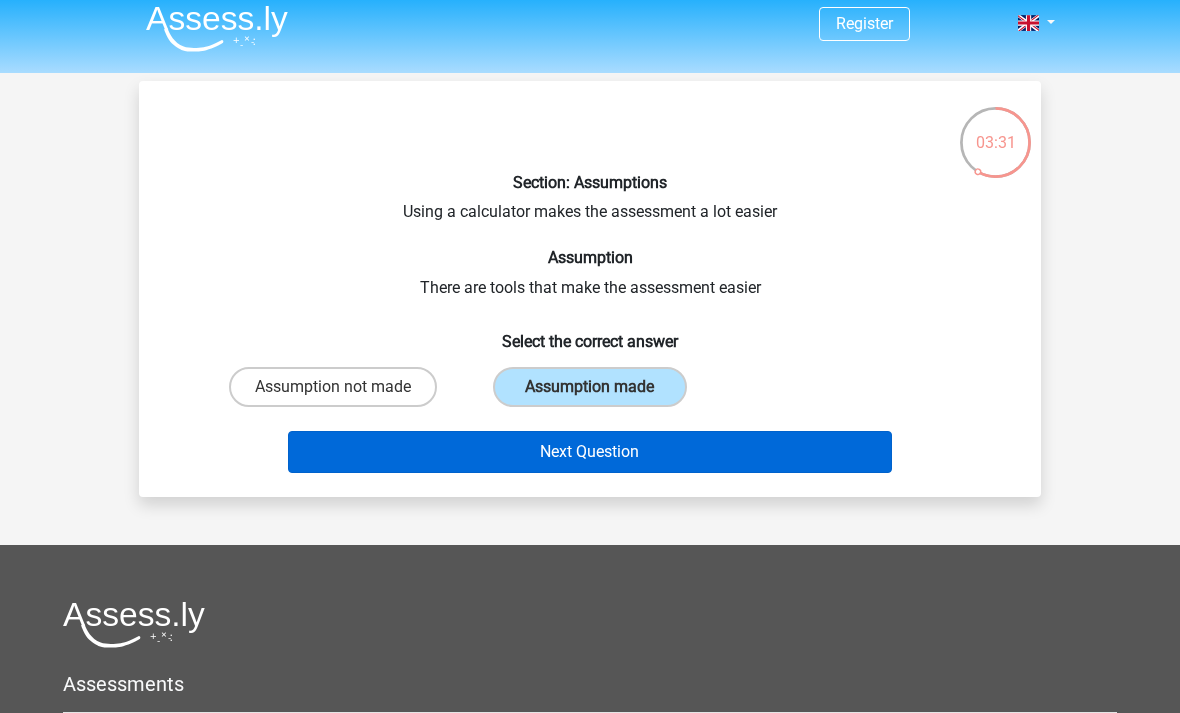 click on "Next Question" at bounding box center (590, 452) 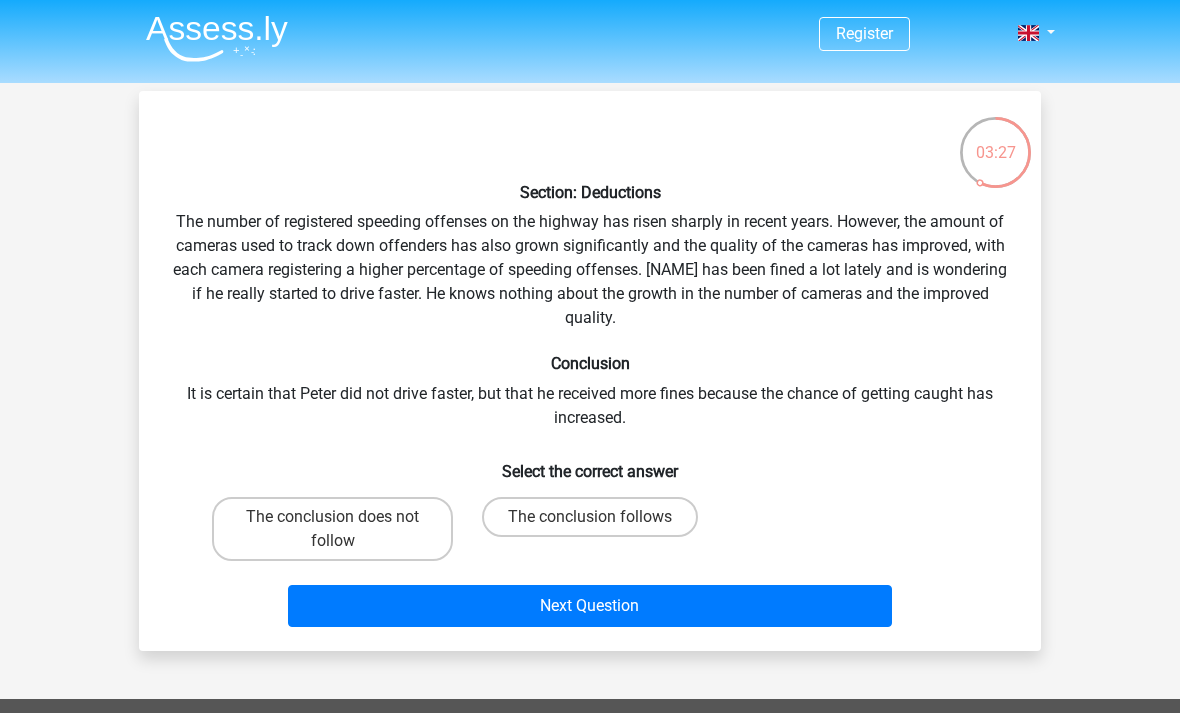 scroll, scrollTop: 0, scrollLeft: 0, axis: both 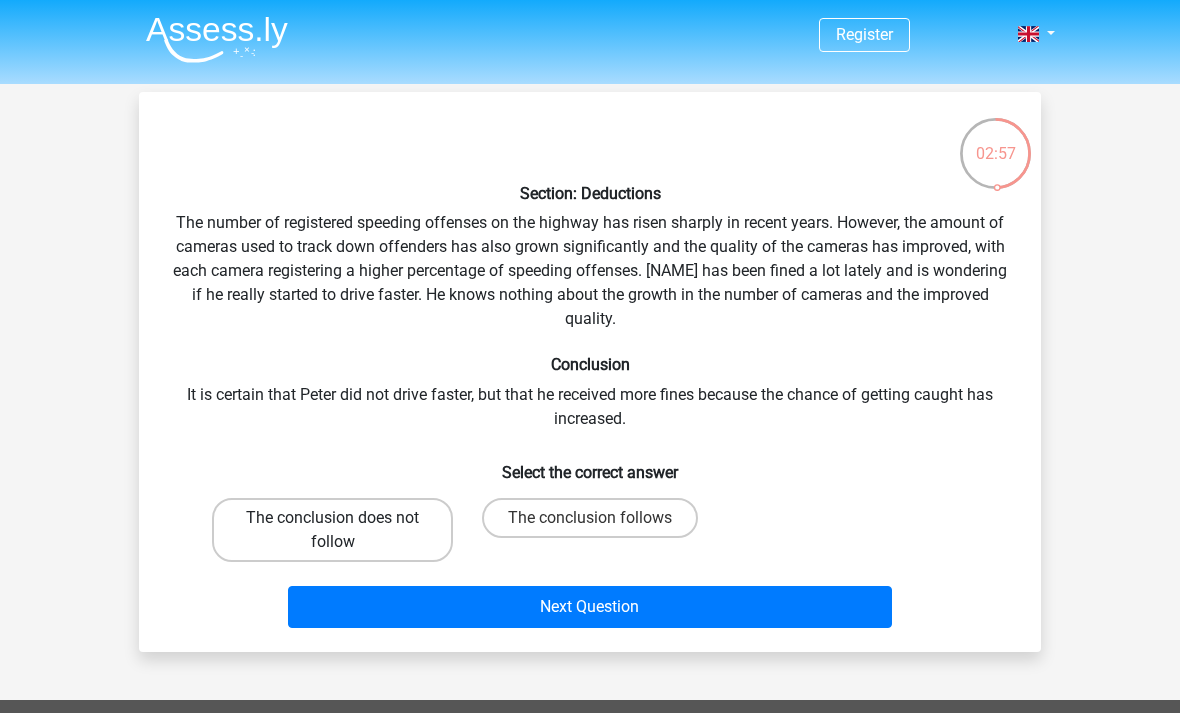click on "The conclusion does not follow" at bounding box center [332, 530] 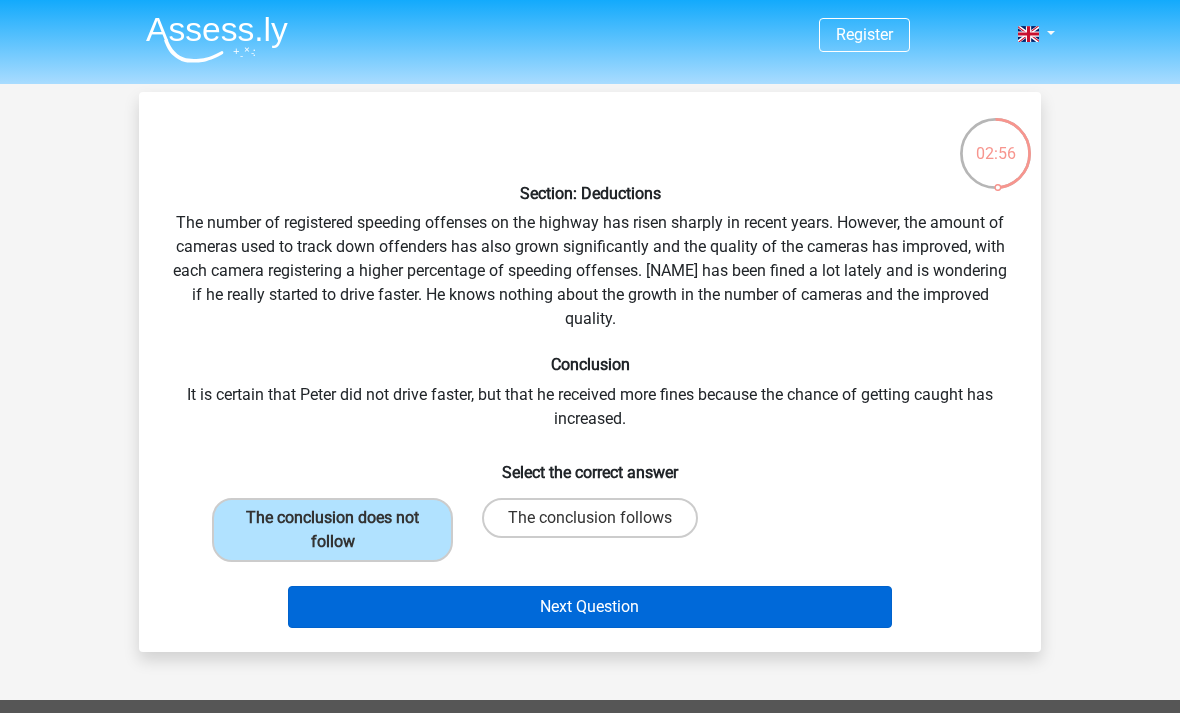 click on "Next Question" at bounding box center [590, 607] 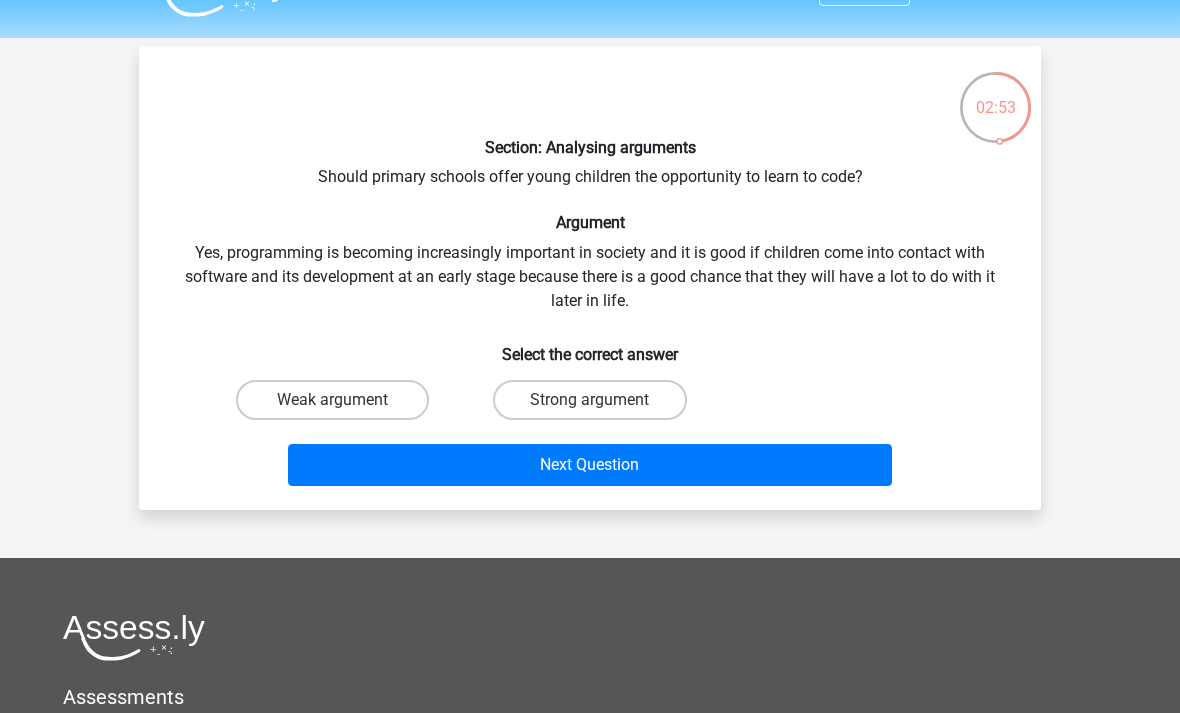 scroll, scrollTop: 37, scrollLeft: 0, axis: vertical 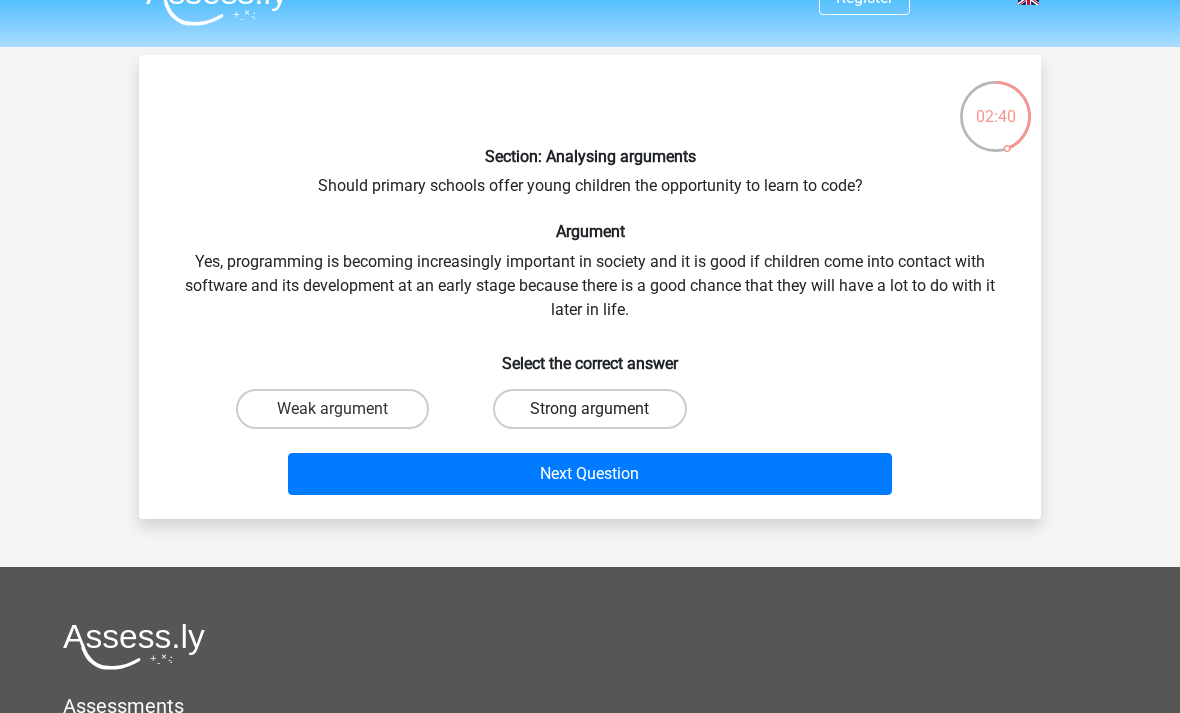 click on "Strong argument" at bounding box center [589, 409] 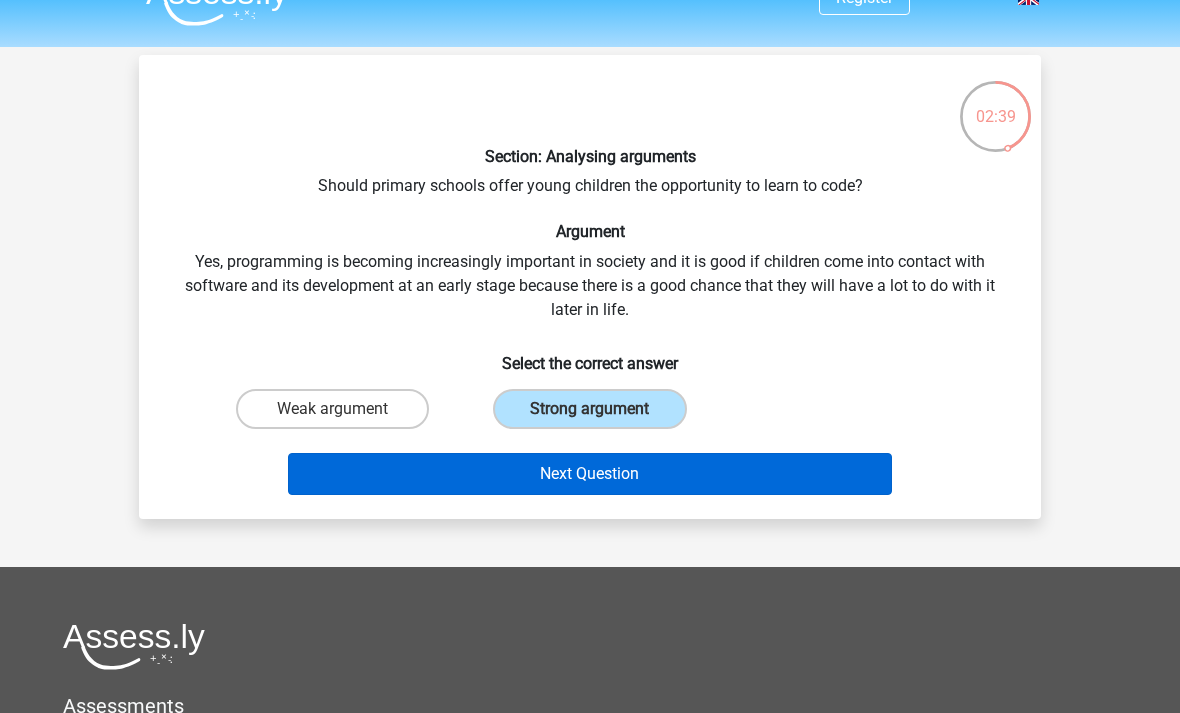 click on "Next Question" at bounding box center [590, 474] 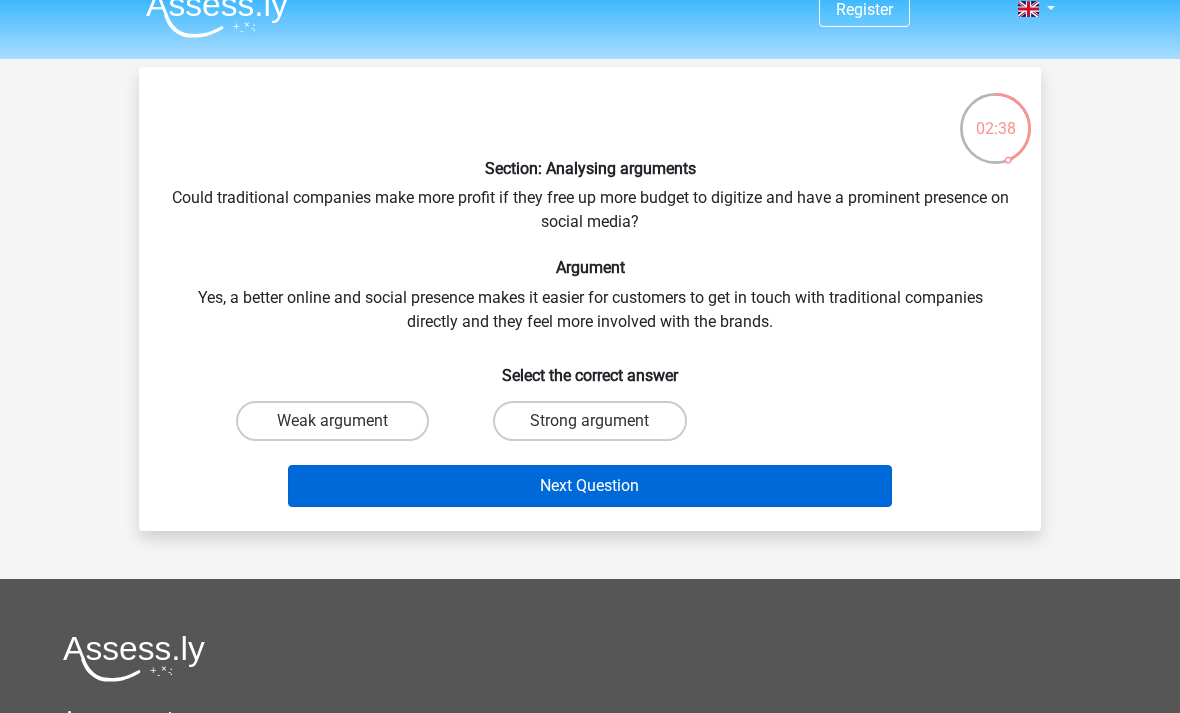 scroll, scrollTop: 0, scrollLeft: 0, axis: both 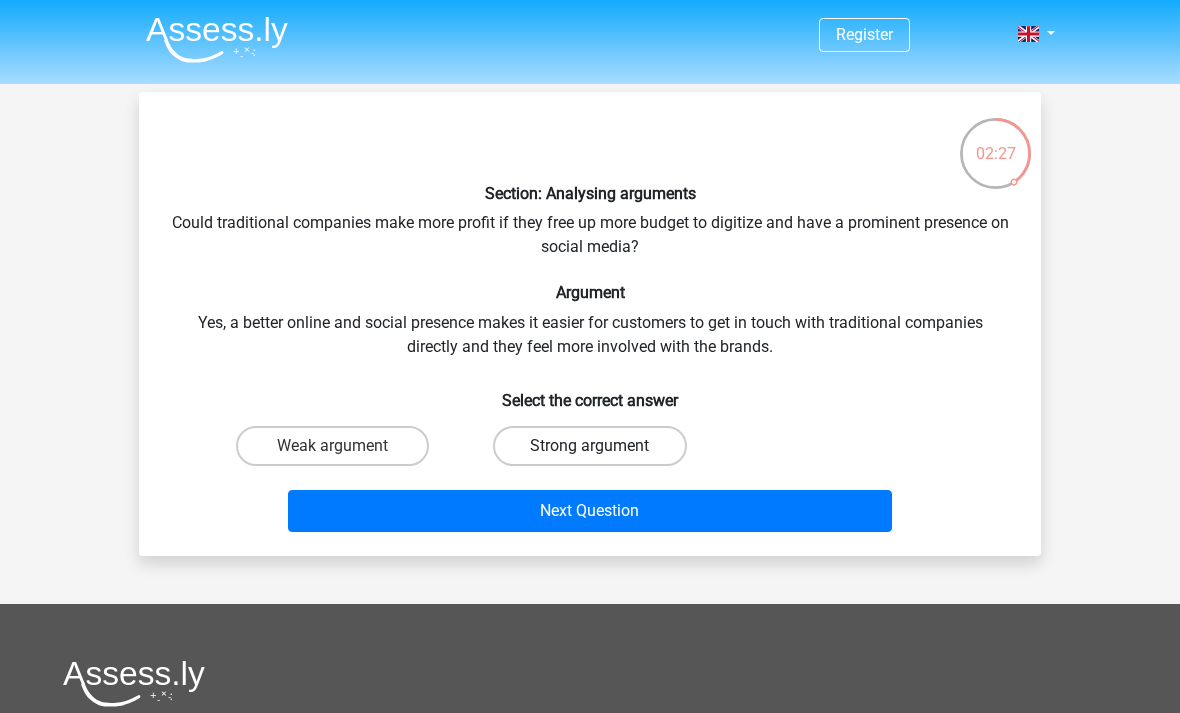 click on "Strong argument" at bounding box center [589, 446] 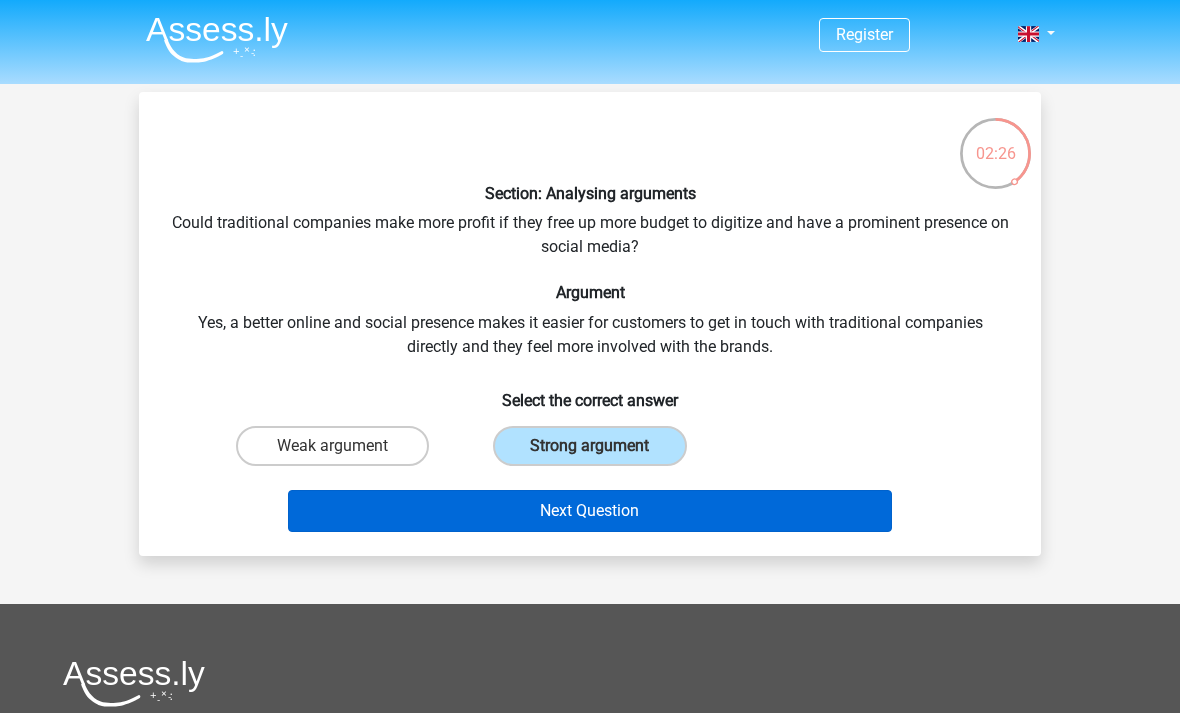 click on "Next Question" at bounding box center [590, 511] 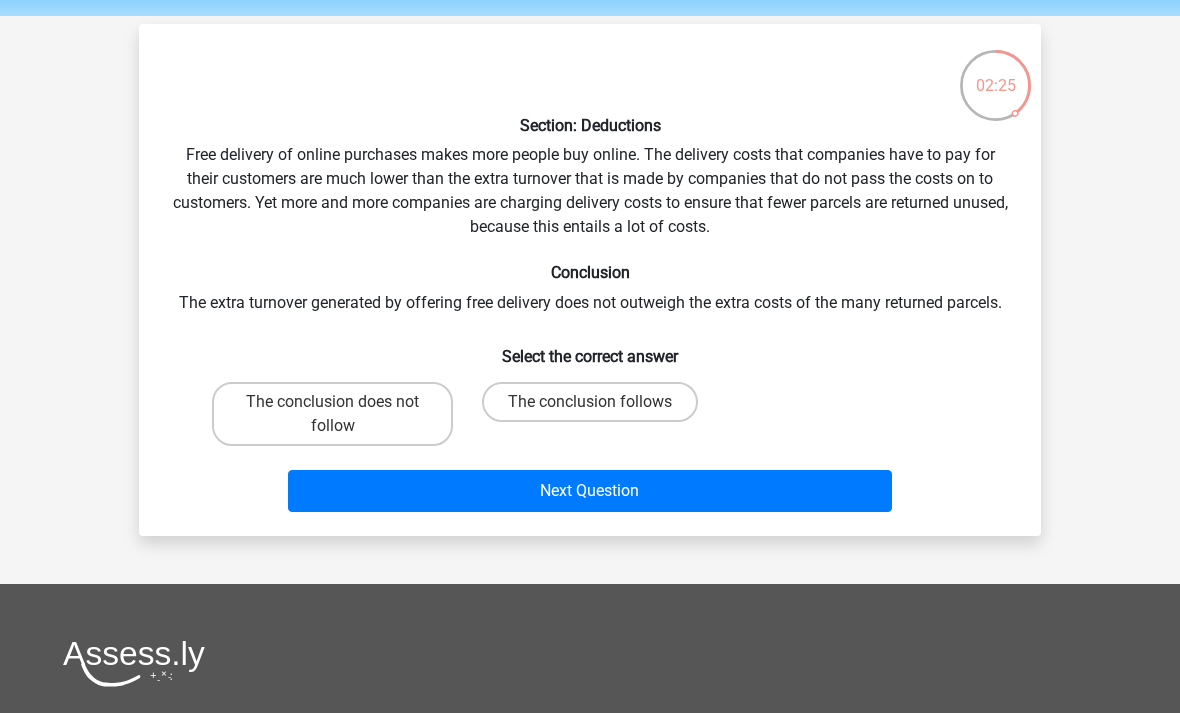 scroll, scrollTop: 58, scrollLeft: 0, axis: vertical 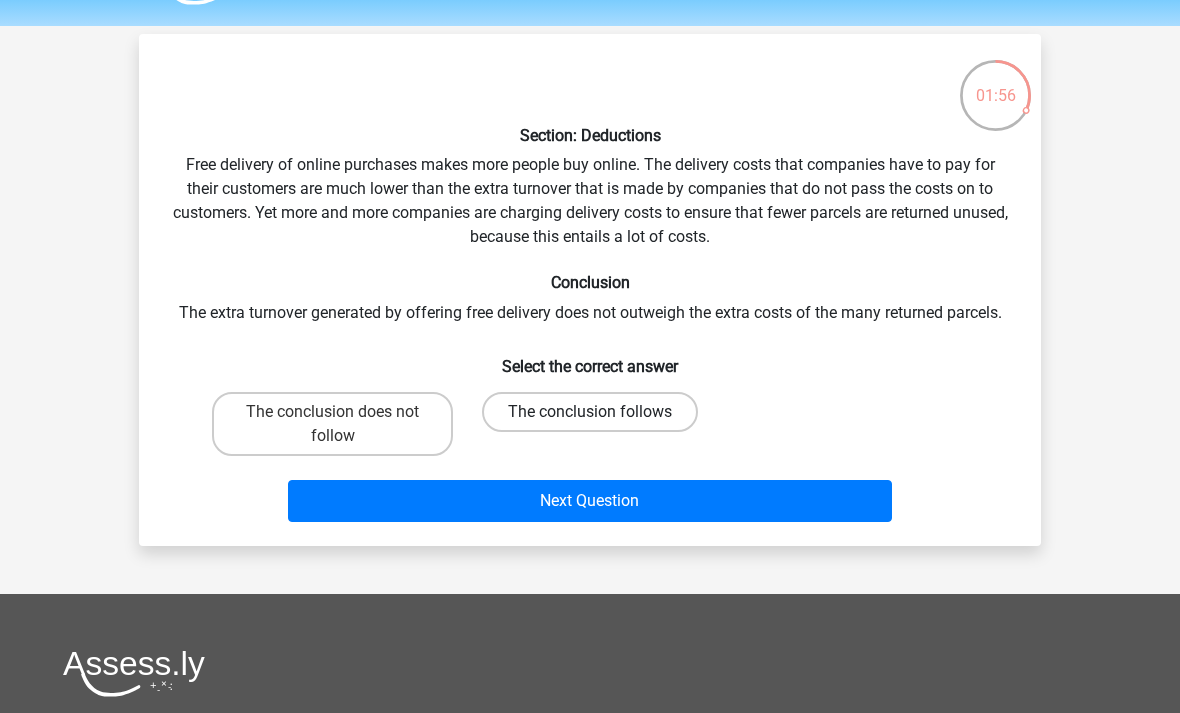 click on "The conclusion follows" at bounding box center [590, 412] 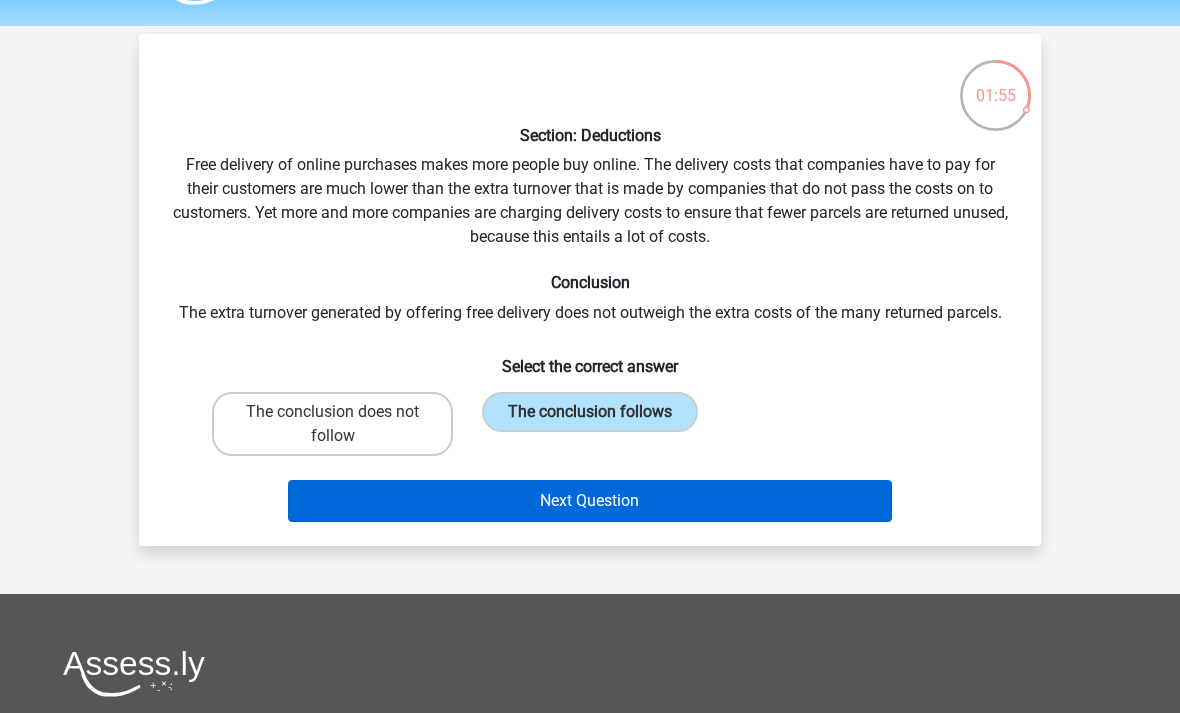 click on "Next Question" at bounding box center (590, 501) 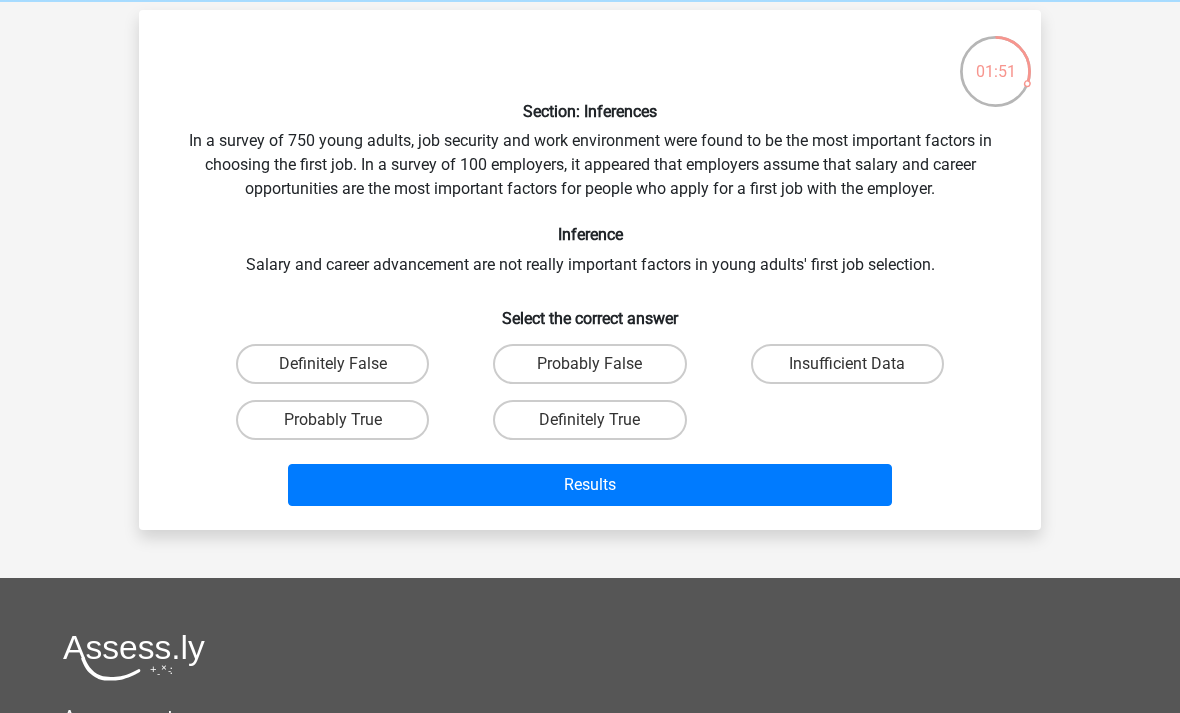 scroll, scrollTop: 48, scrollLeft: 0, axis: vertical 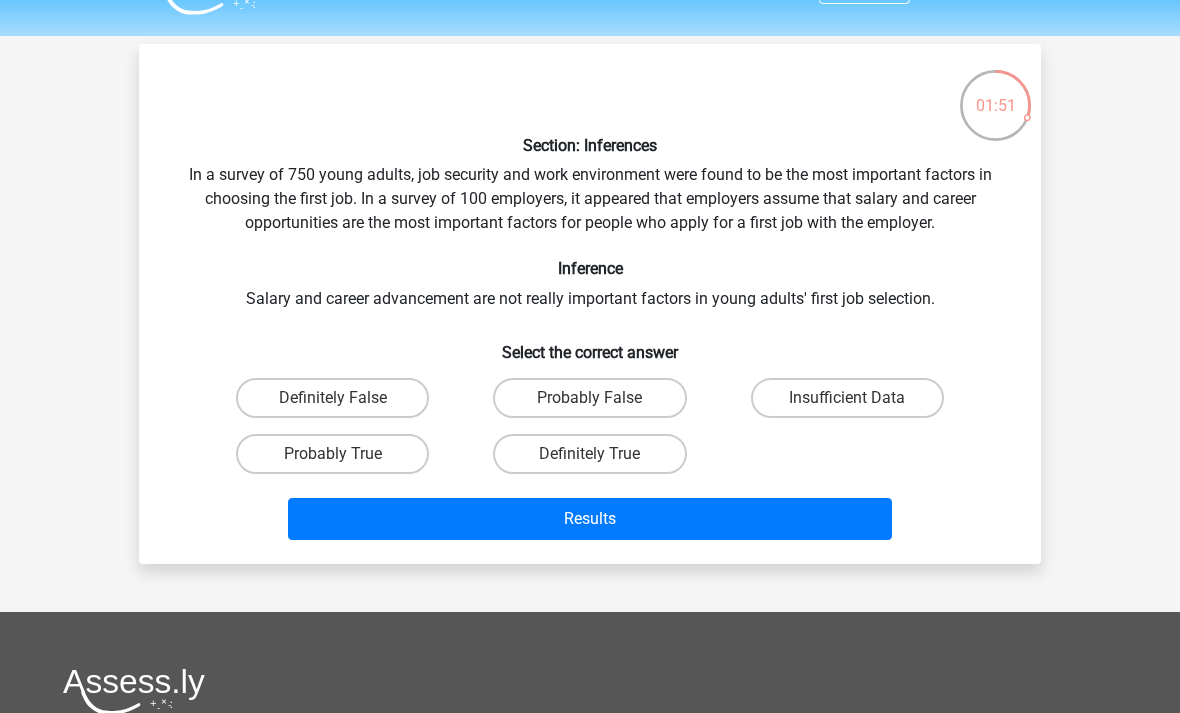 click on "Assessments
Numerical reasoning
Verbal reasoning
Inductive reasoning
Watson glaser test
Diagrammatic reasoning
Logical reasoning
Antonyms" at bounding box center (590, 876) 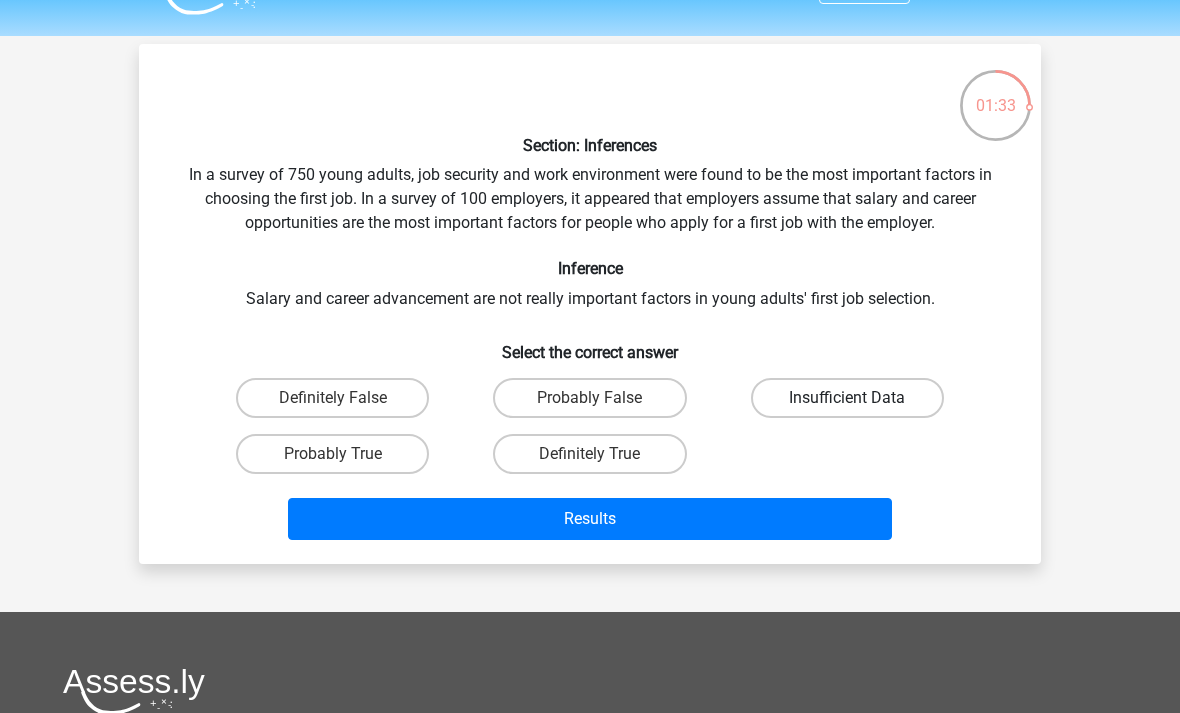 click on "Insufficient Data" at bounding box center (847, 398) 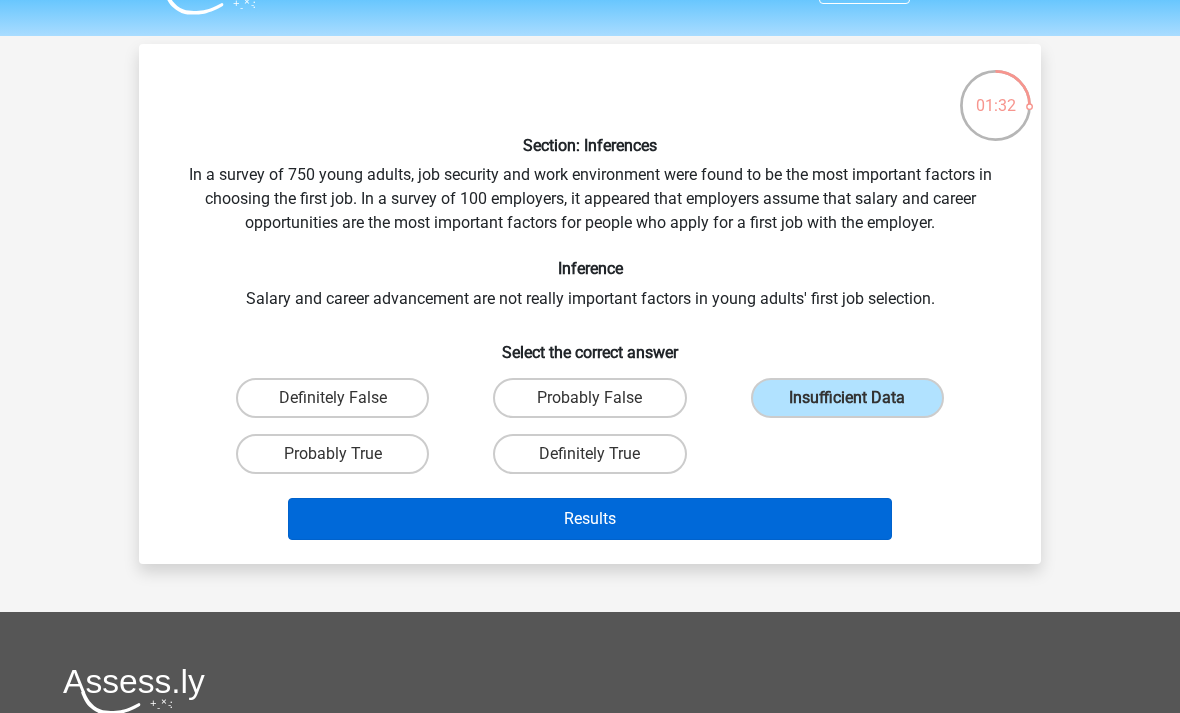 click on "Results" at bounding box center [590, 519] 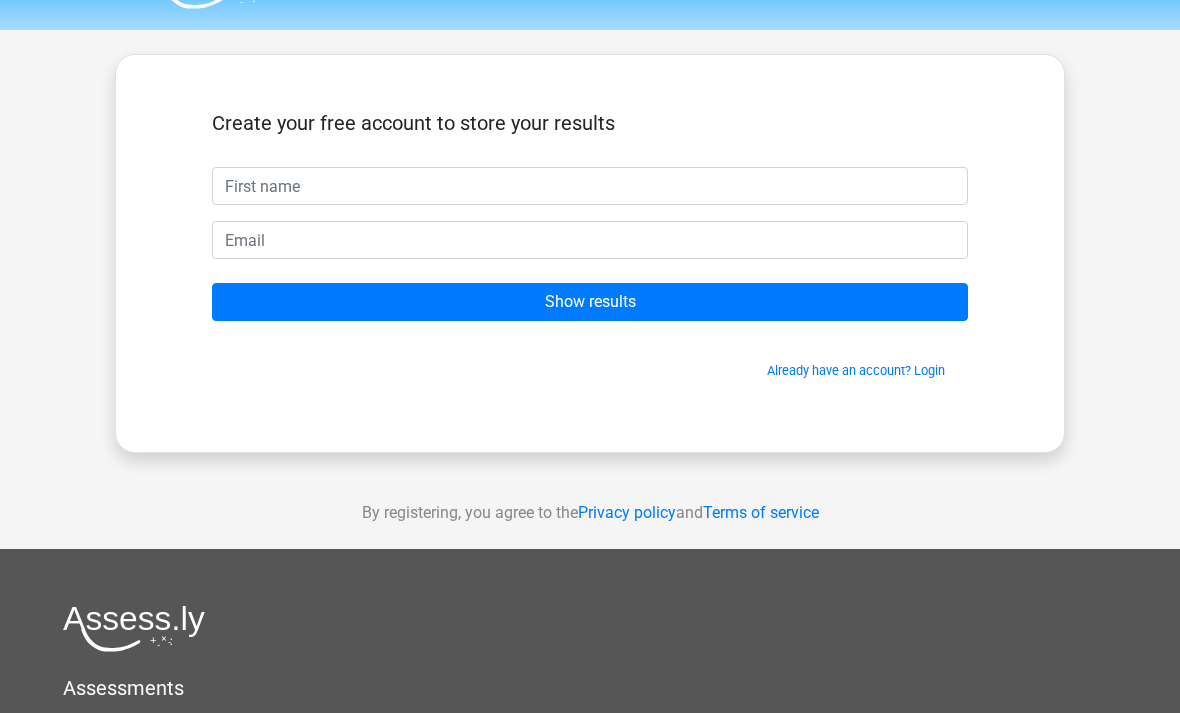 scroll, scrollTop: 0, scrollLeft: 0, axis: both 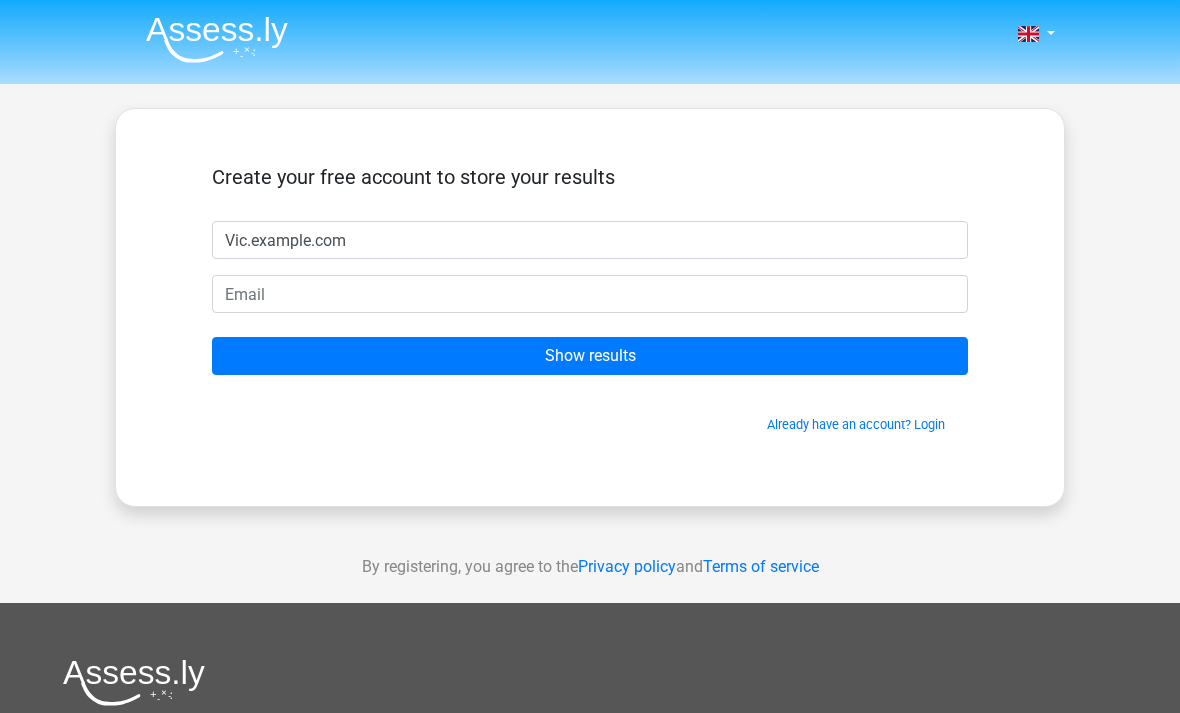 type on "Vic.example.com" 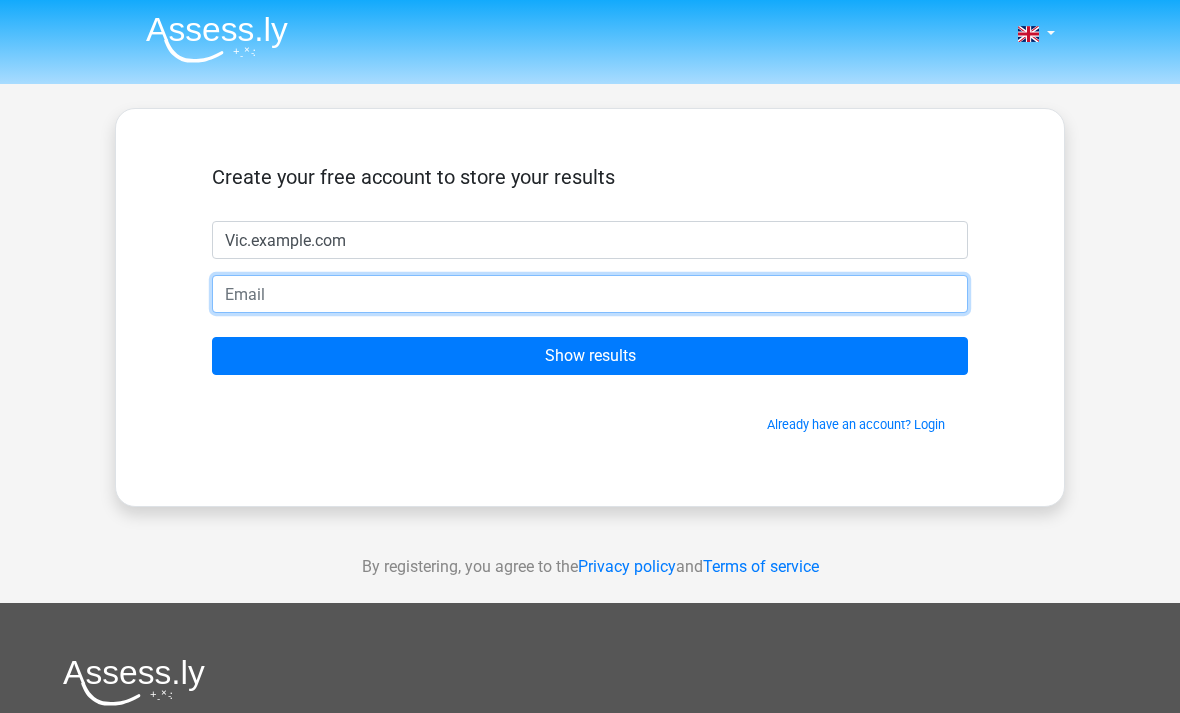 click at bounding box center [590, 294] 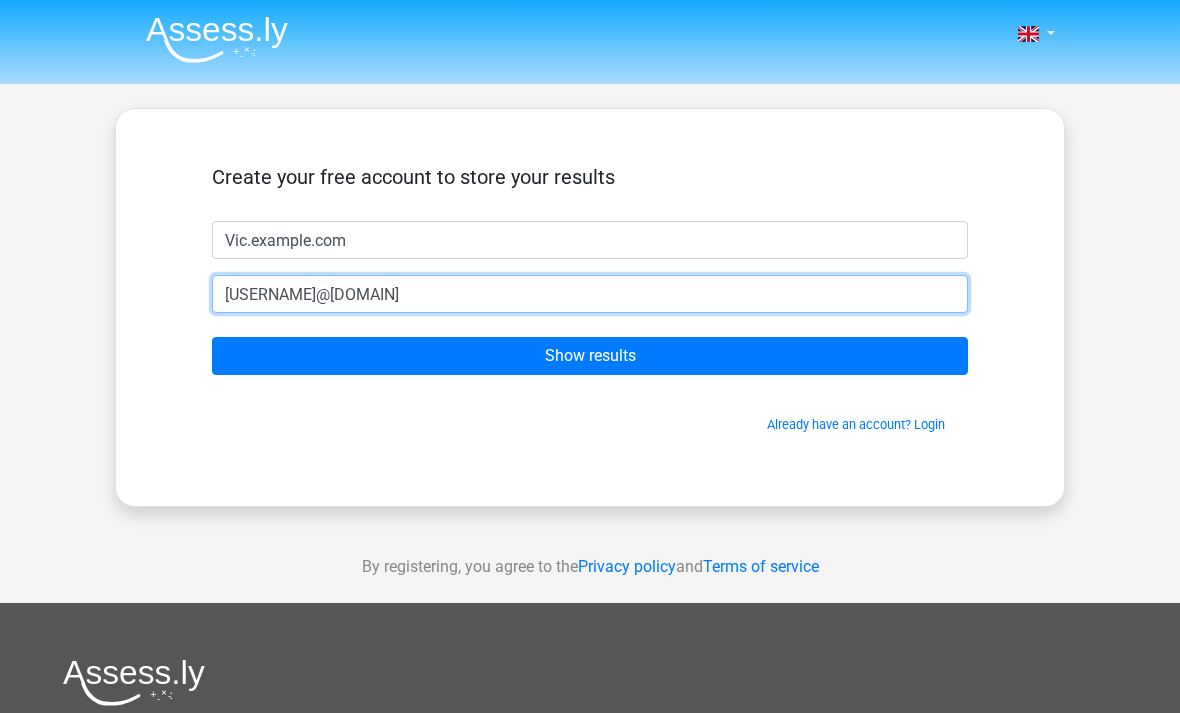 type on "[EMAIL]" 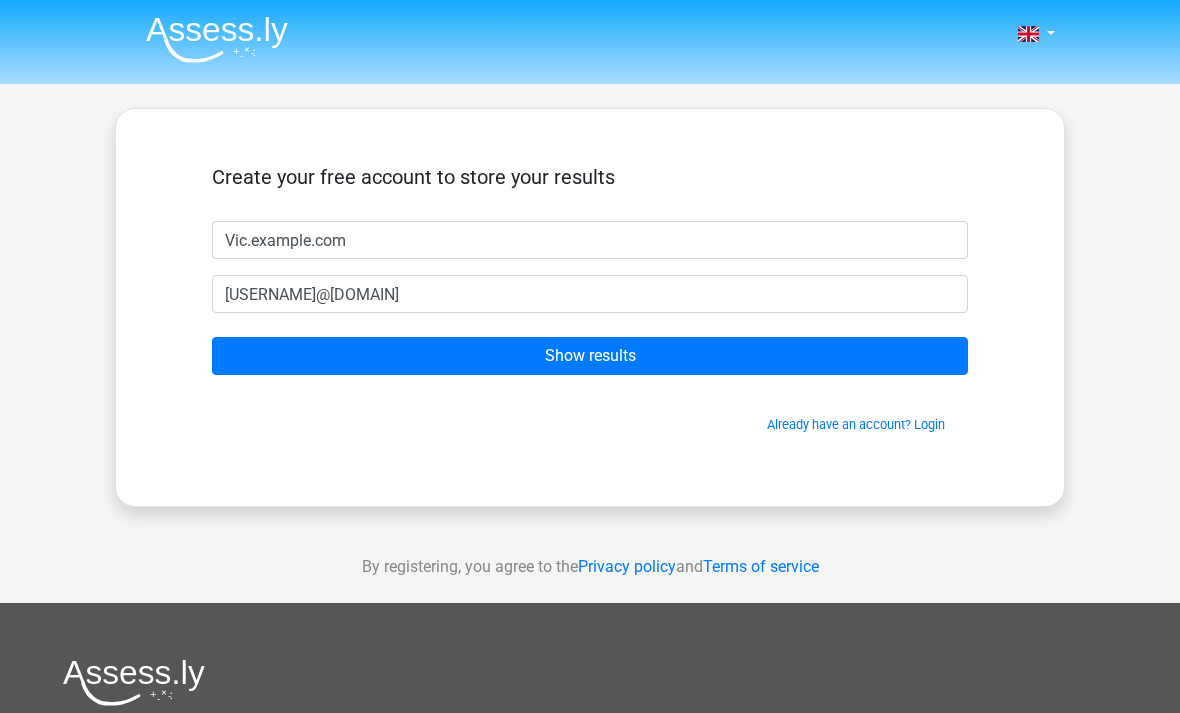 click on "Create your free account to store your results
Vic.j
vic.jolas10@gmail.com
Show results
Already have an account? Login" at bounding box center (590, 299) 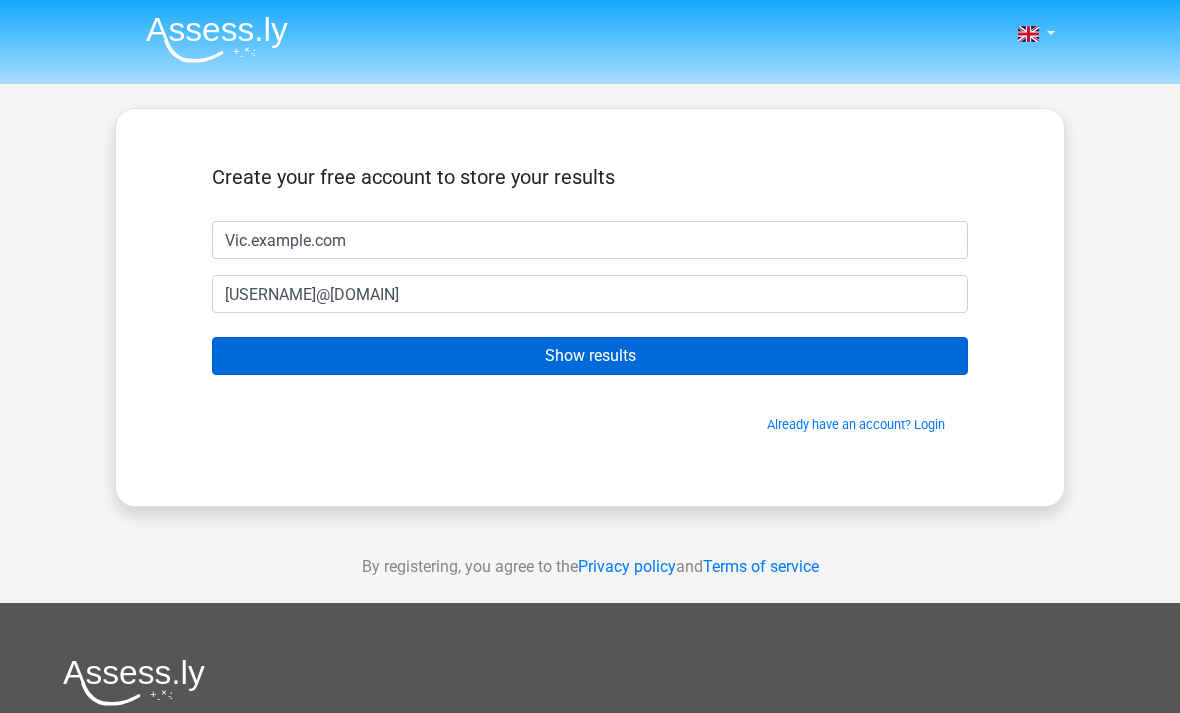 click on "Show results" at bounding box center (590, 356) 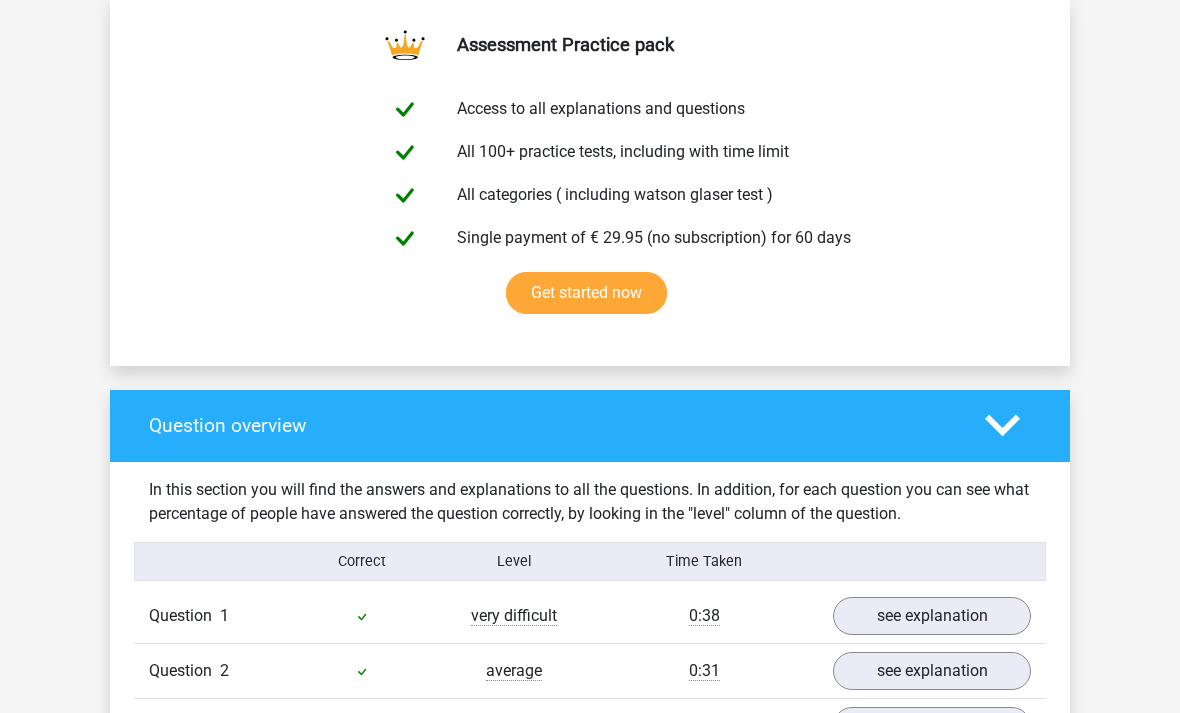scroll, scrollTop: 1047, scrollLeft: 0, axis: vertical 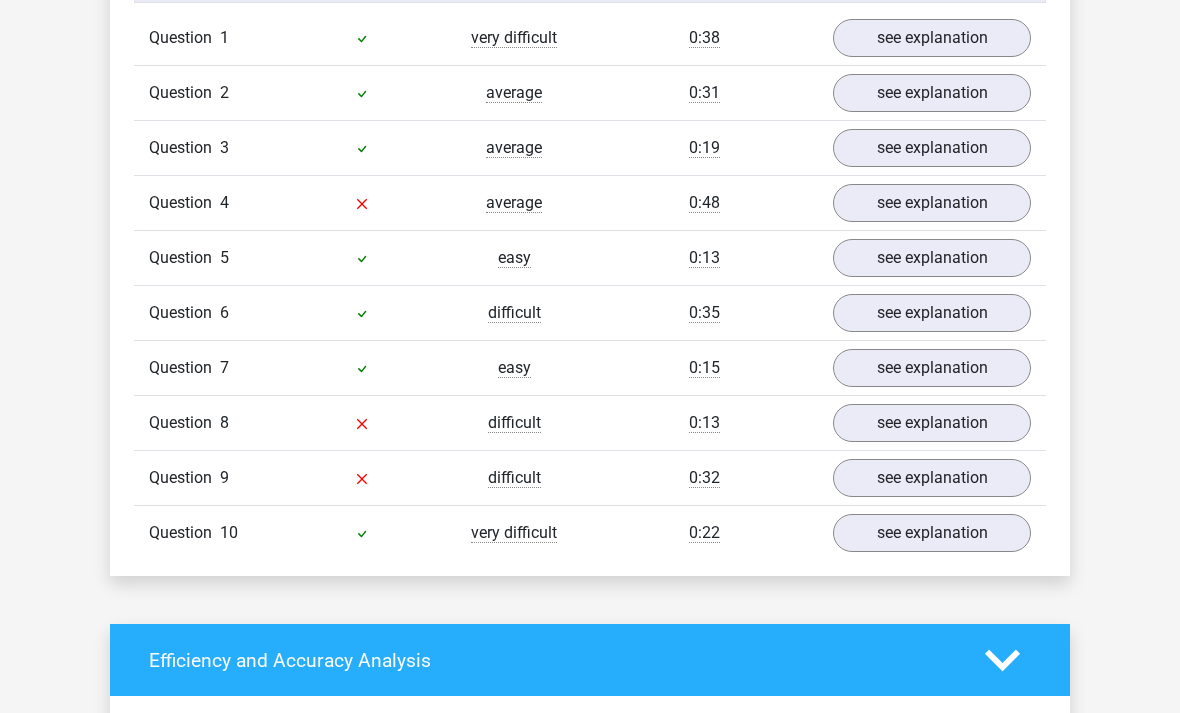 click on "Go  premium
[LAST]
[EMAIL]" at bounding box center (590, 525) 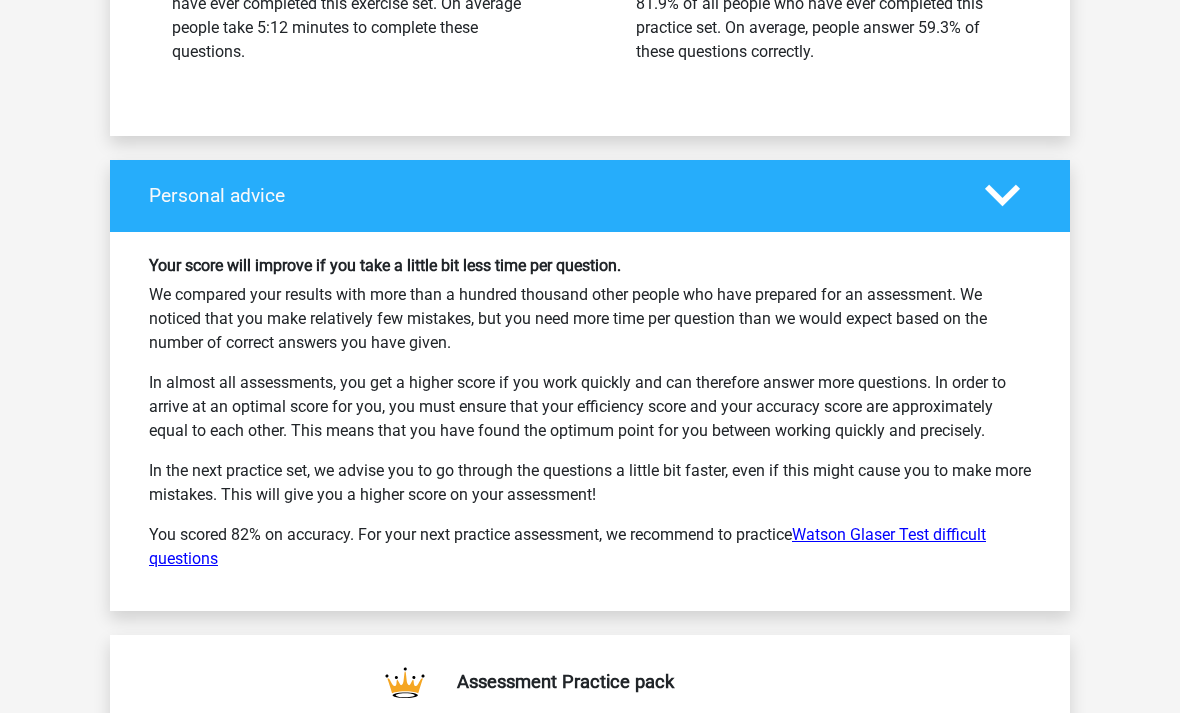 scroll, scrollTop: 2744, scrollLeft: 0, axis: vertical 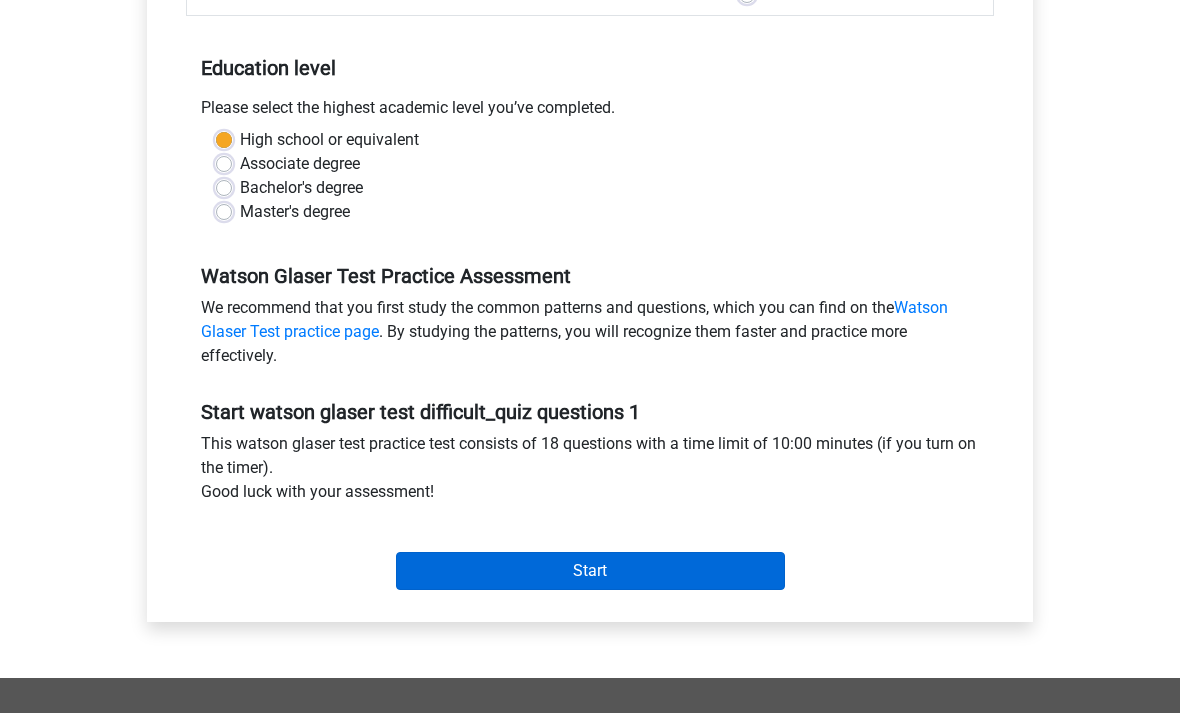 click on "Start" at bounding box center [590, 572] 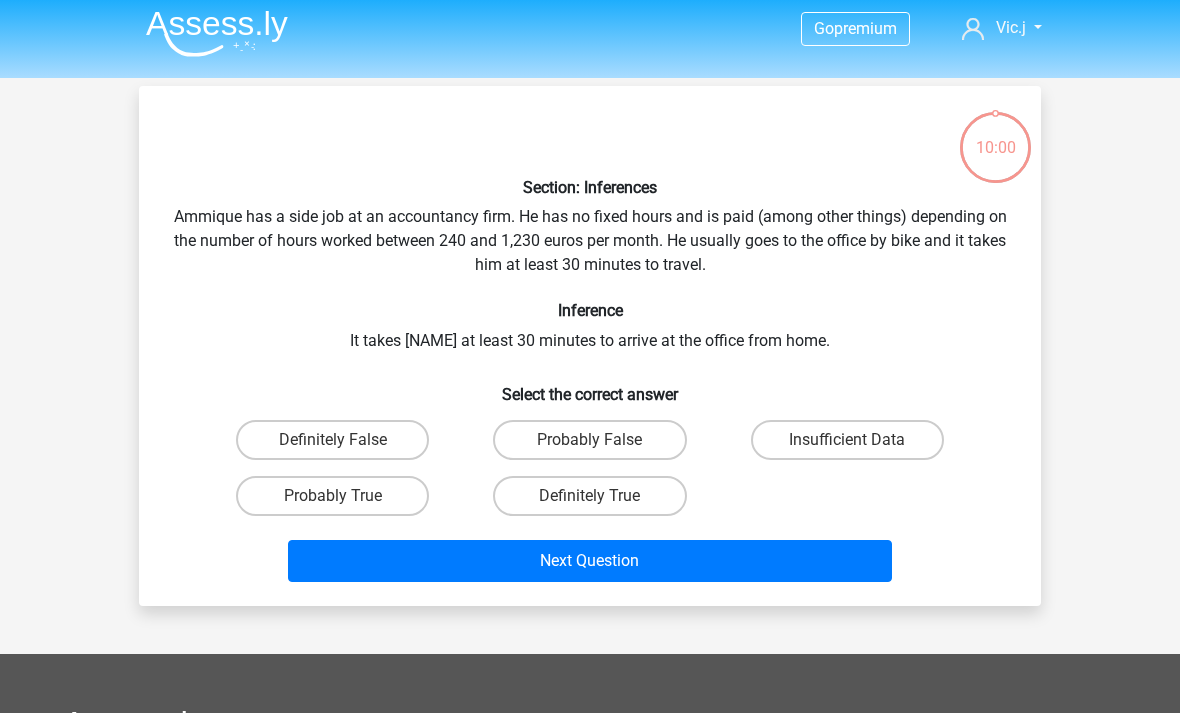 scroll, scrollTop: 5, scrollLeft: 0, axis: vertical 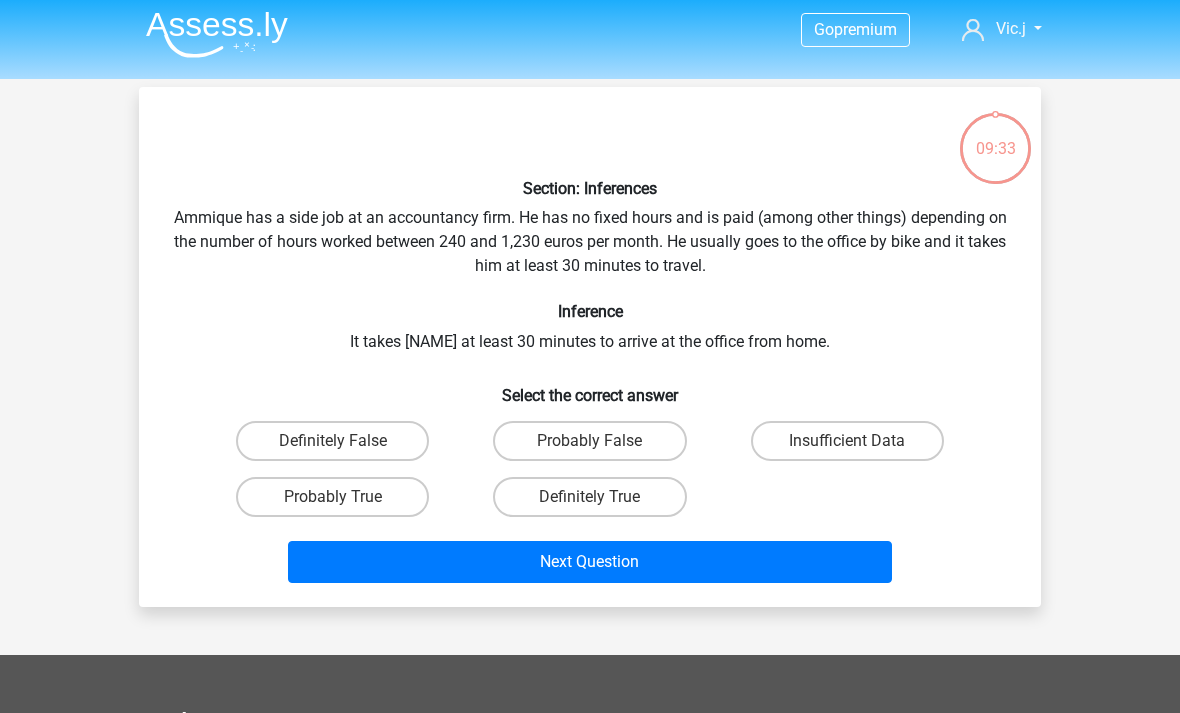click on "Probably True" at bounding box center [339, 503] 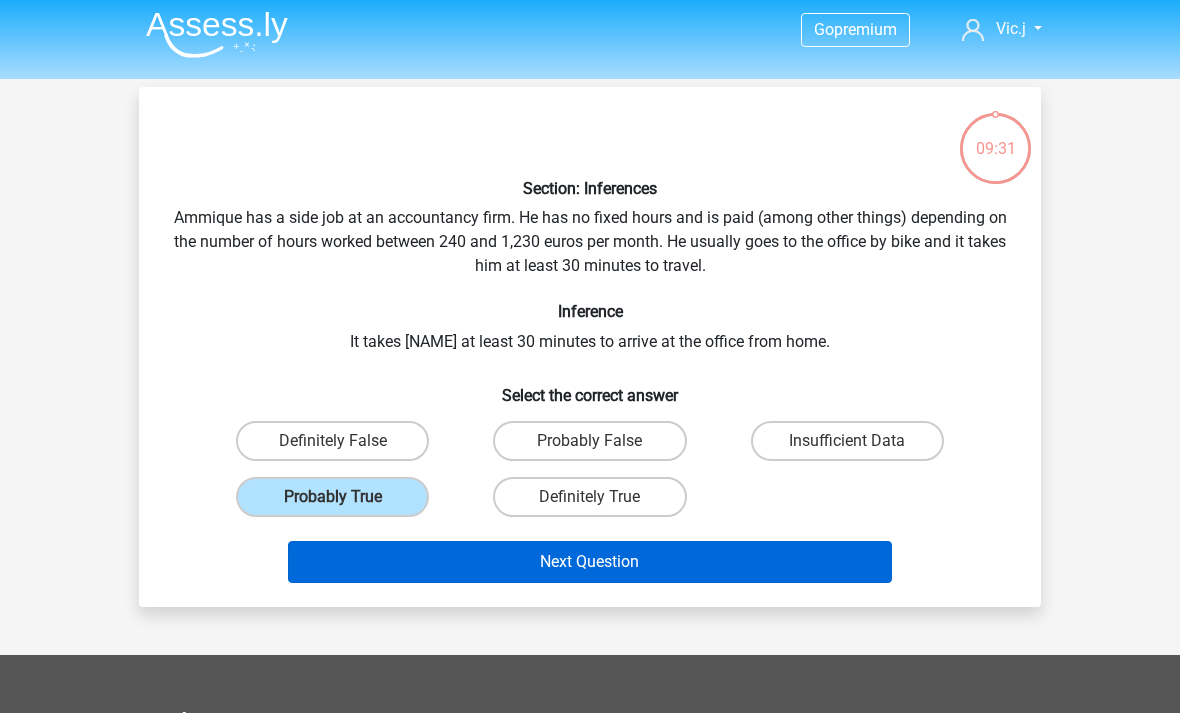 click on "Next Question" at bounding box center (590, 562) 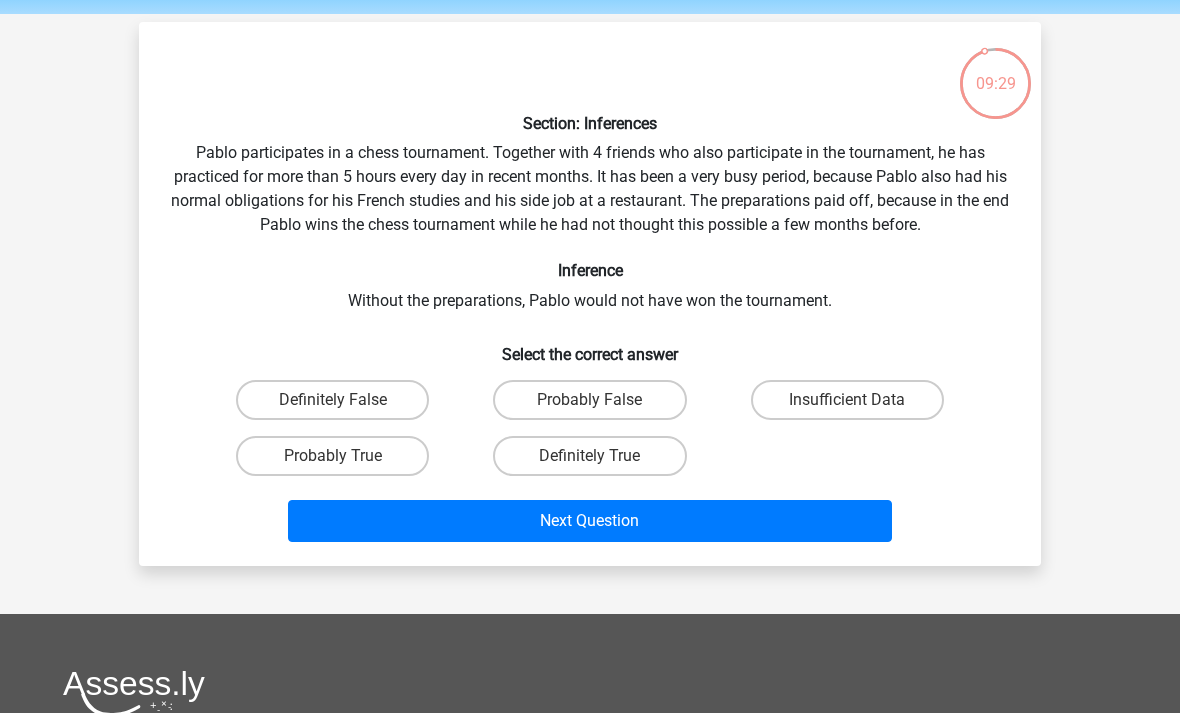 scroll, scrollTop: 0, scrollLeft: 0, axis: both 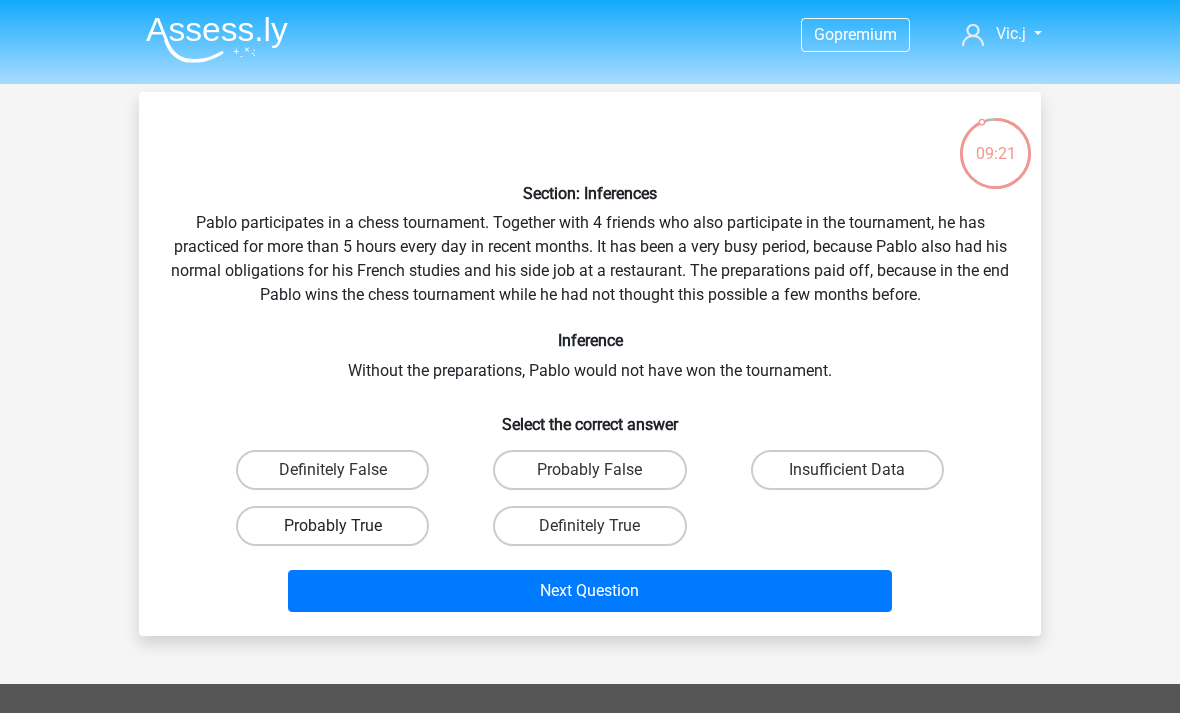 click on "Probably True" at bounding box center (332, 526) 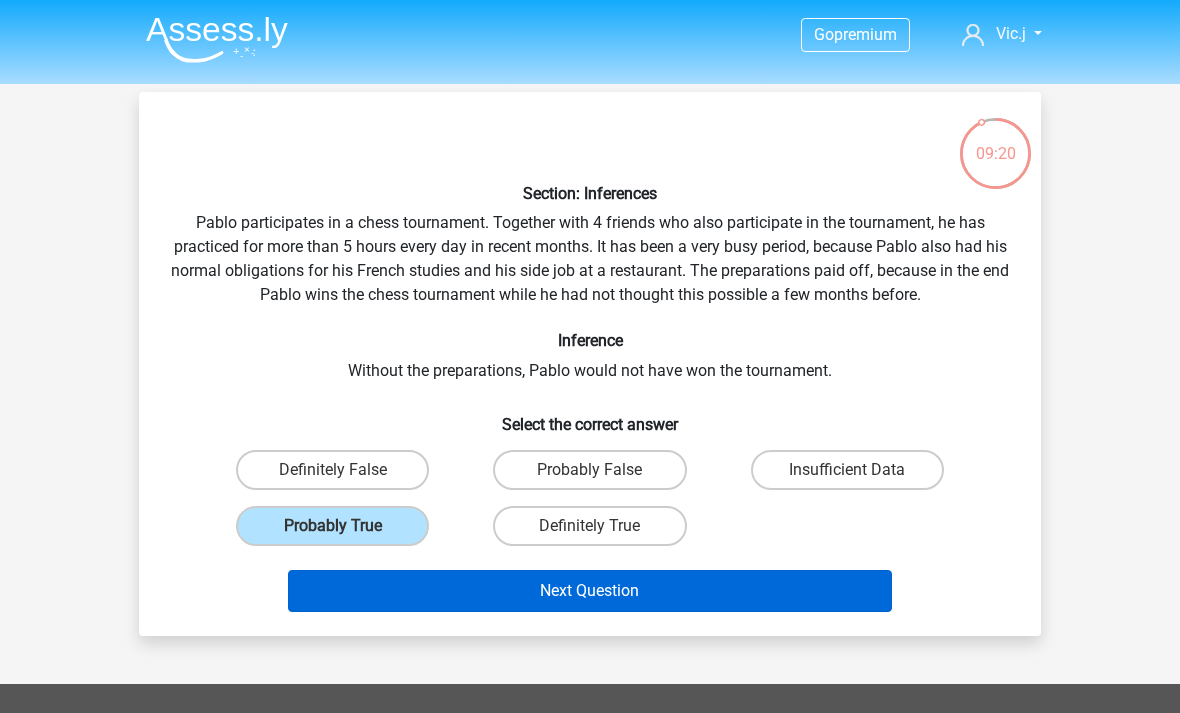 click on "Next Question" at bounding box center [590, 591] 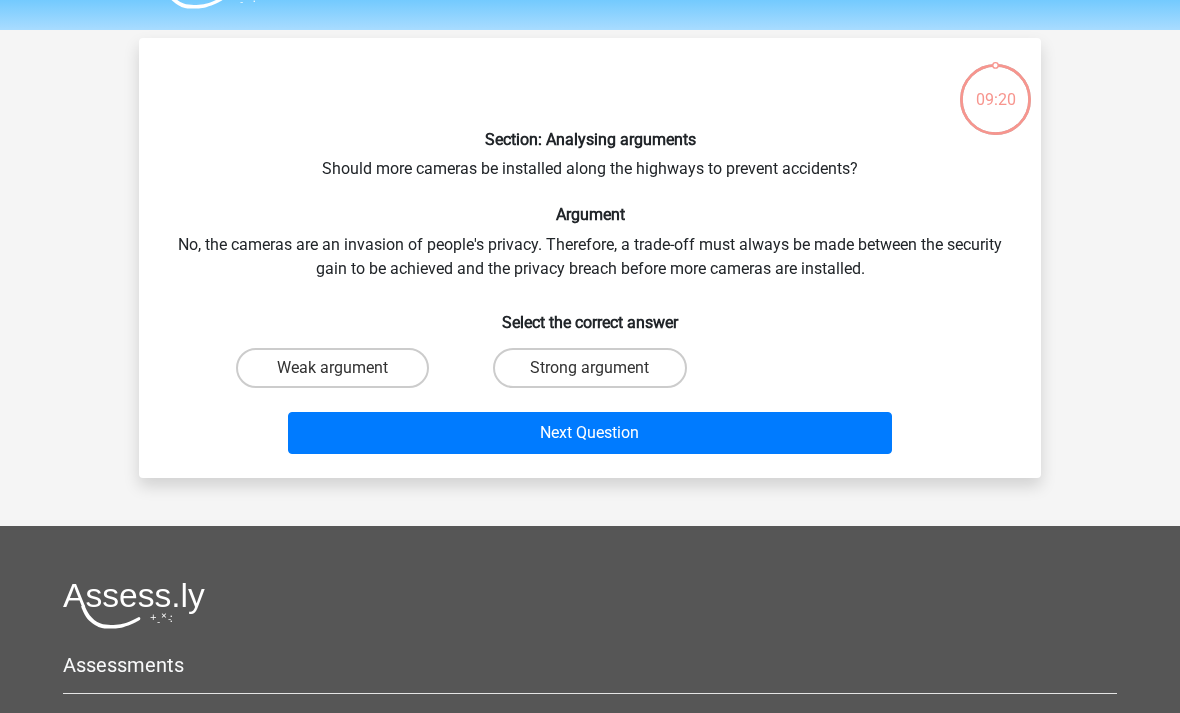 scroll, scrollTop: 41, scrollLeft: 0, axis: vertical 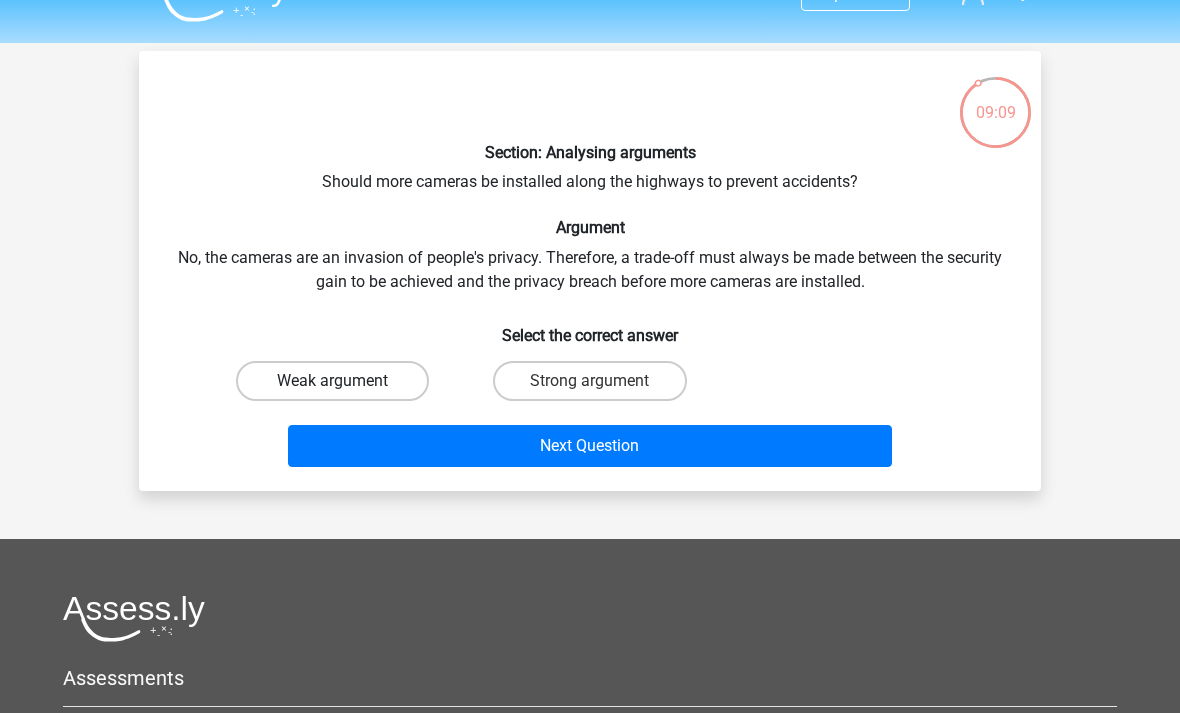 click on "Weak argument" at bounding box center (332, 381) 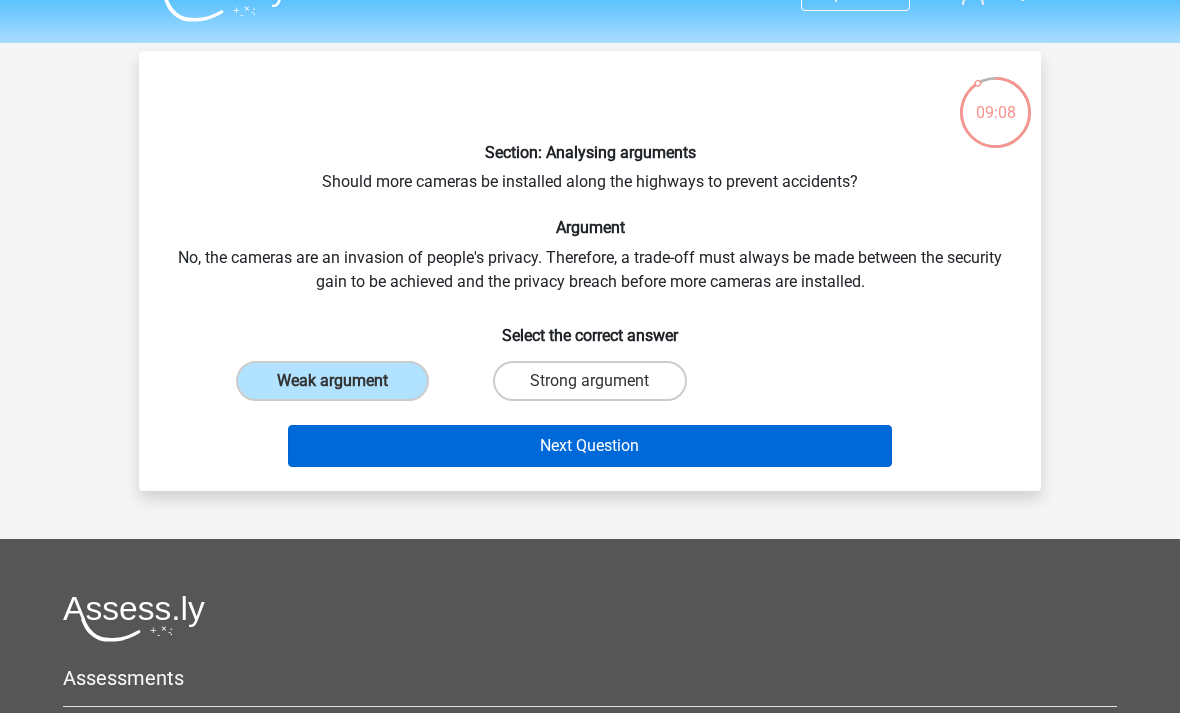 click on "Next Question" at bounding box center [590, 446] 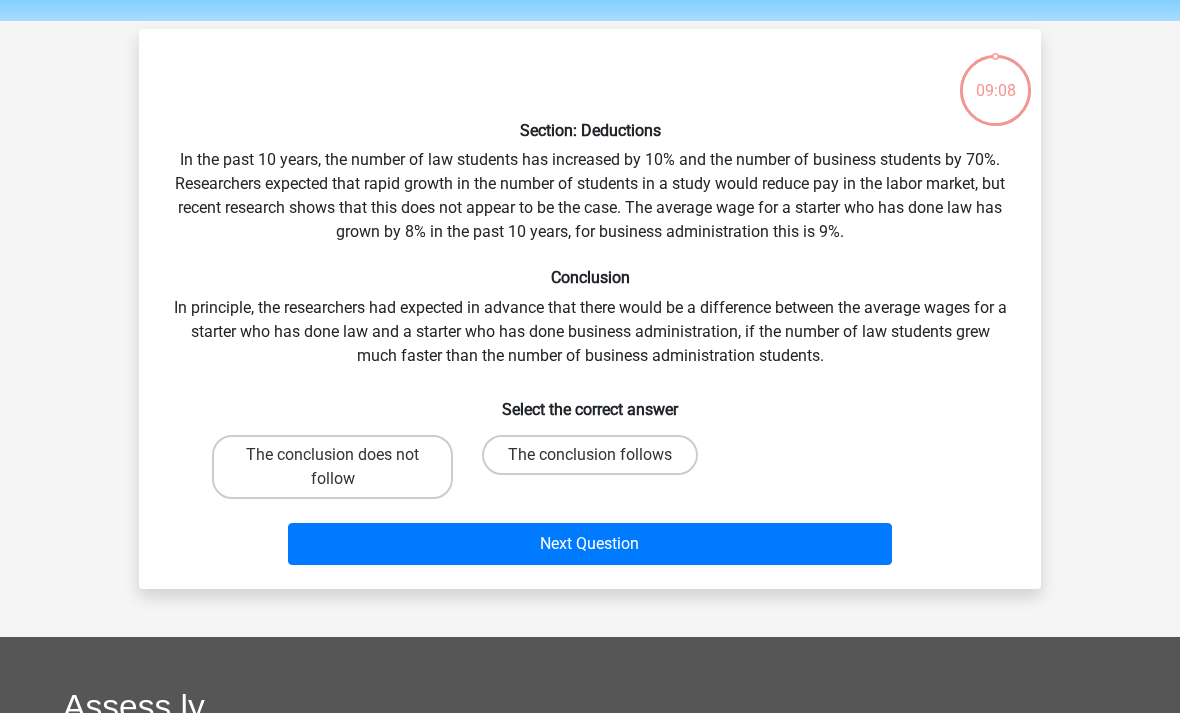 scroll, scrollTop: 46, scrollLeft: 0, axis: vertical 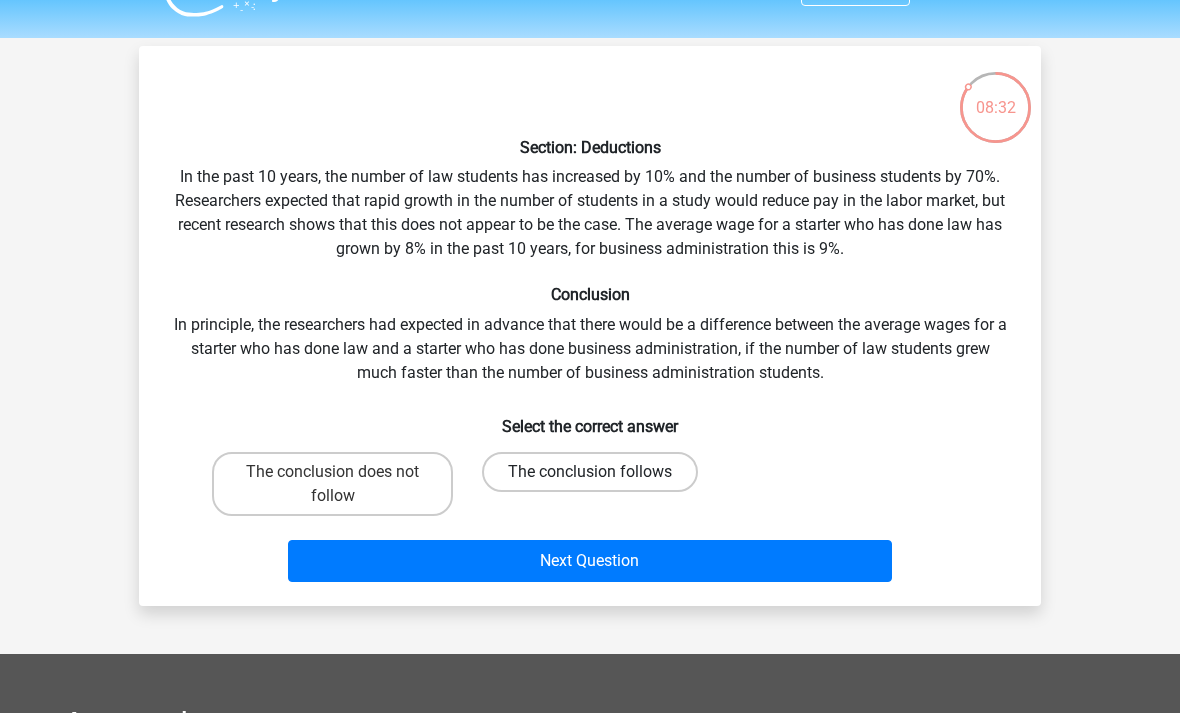 click on "The conclusion follows" at bounding box center (590, 472) 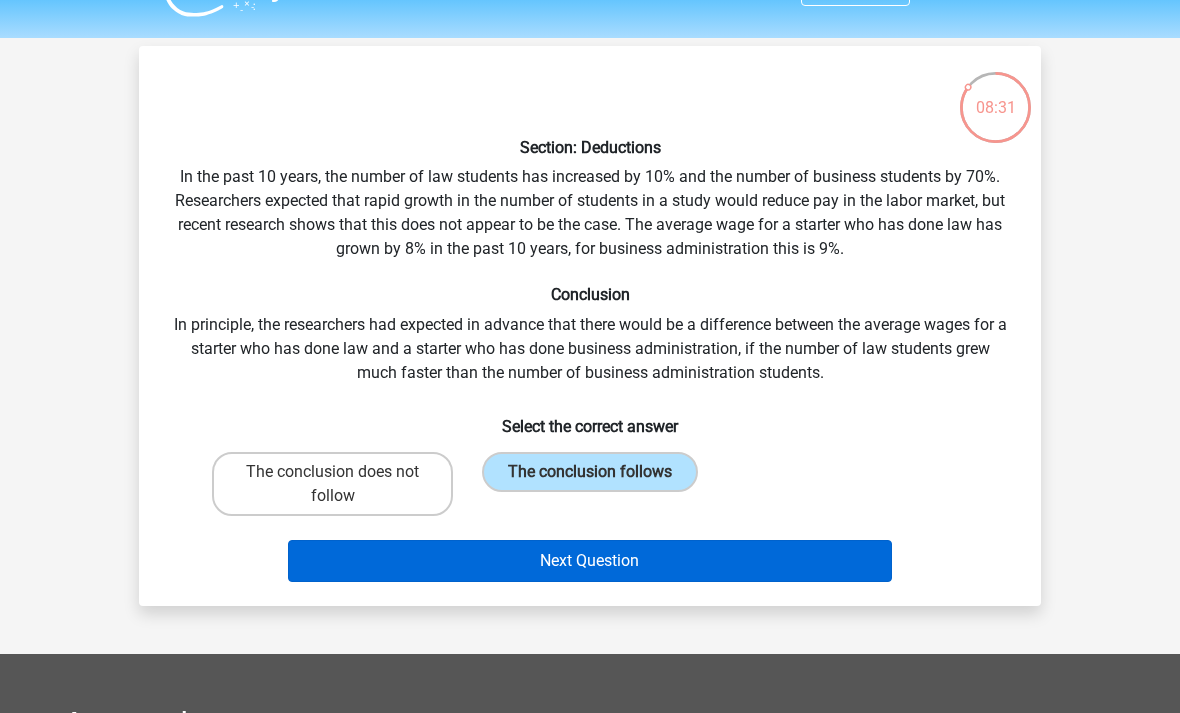 click on "Next Question" at bounding box center (590, 561) 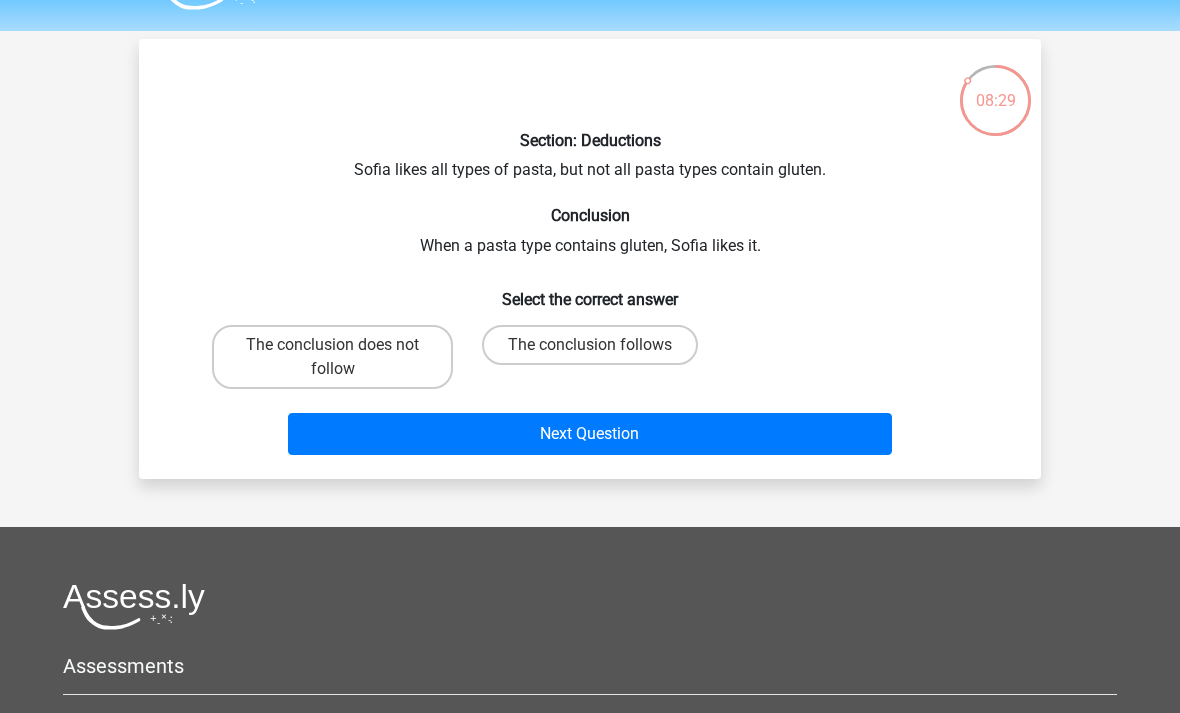 scroll, scrollTop: 48, scrollLeft: 0, axis: vertical 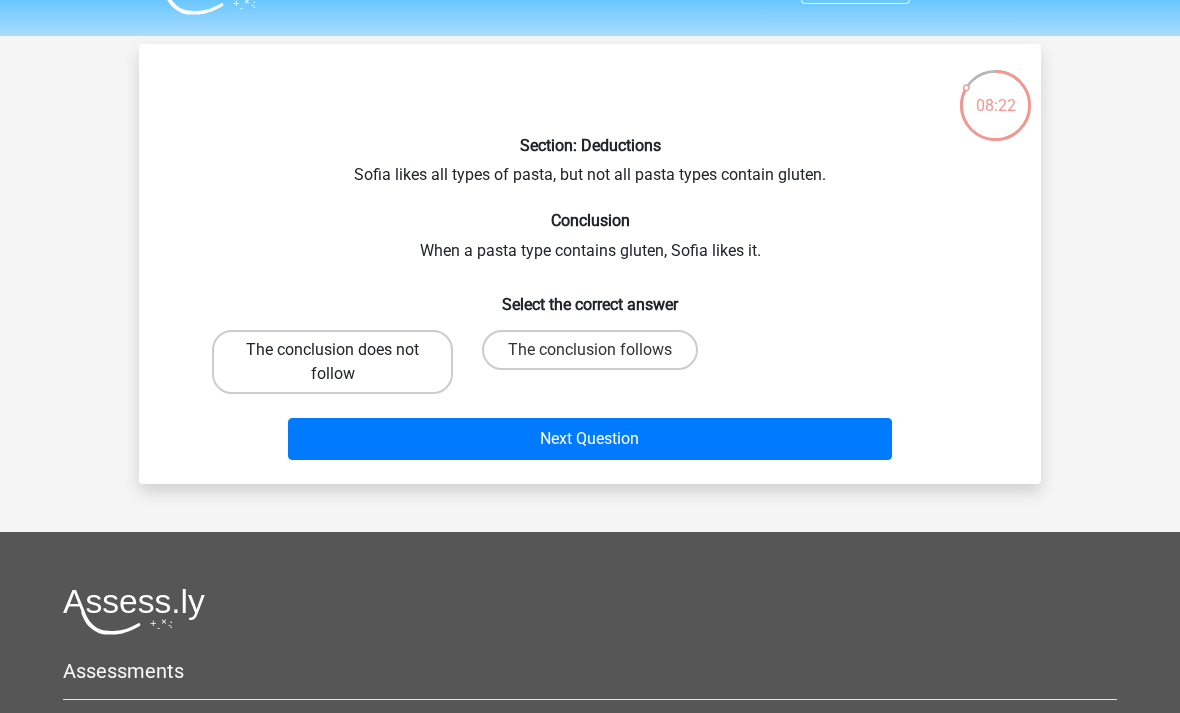 click on "The conclusion does not follow" at bounding box center [332, 362] 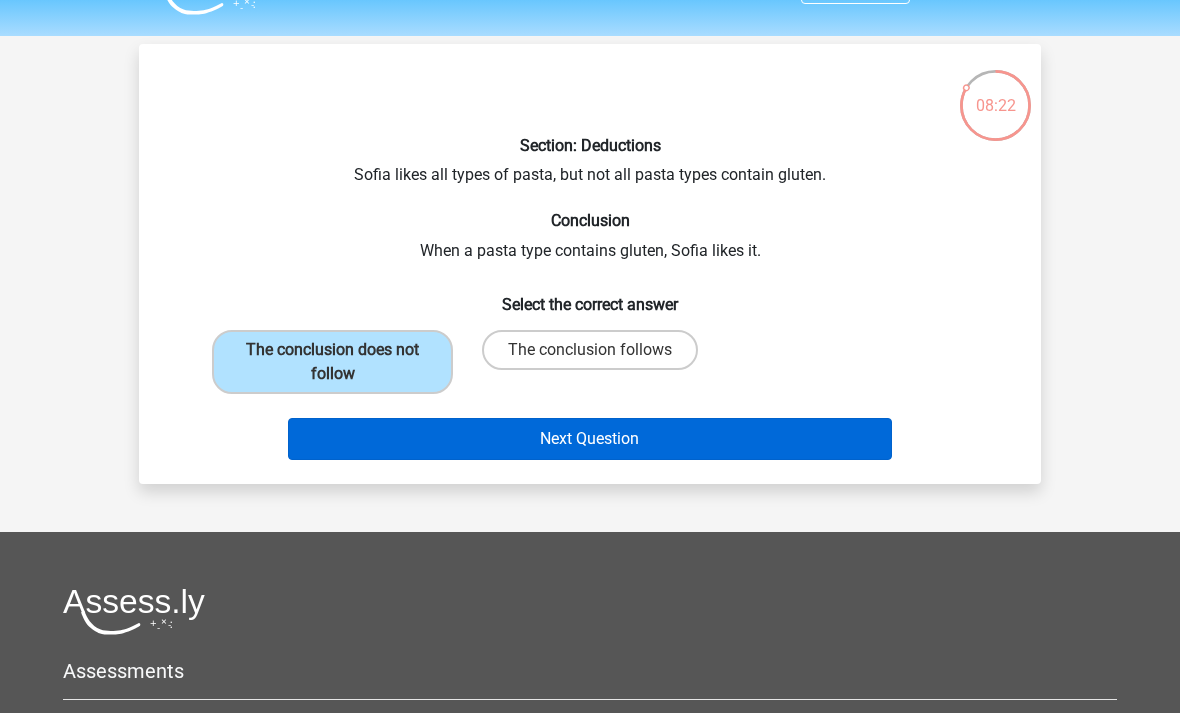 click on "Next Question" at bounding box center [590, 439] 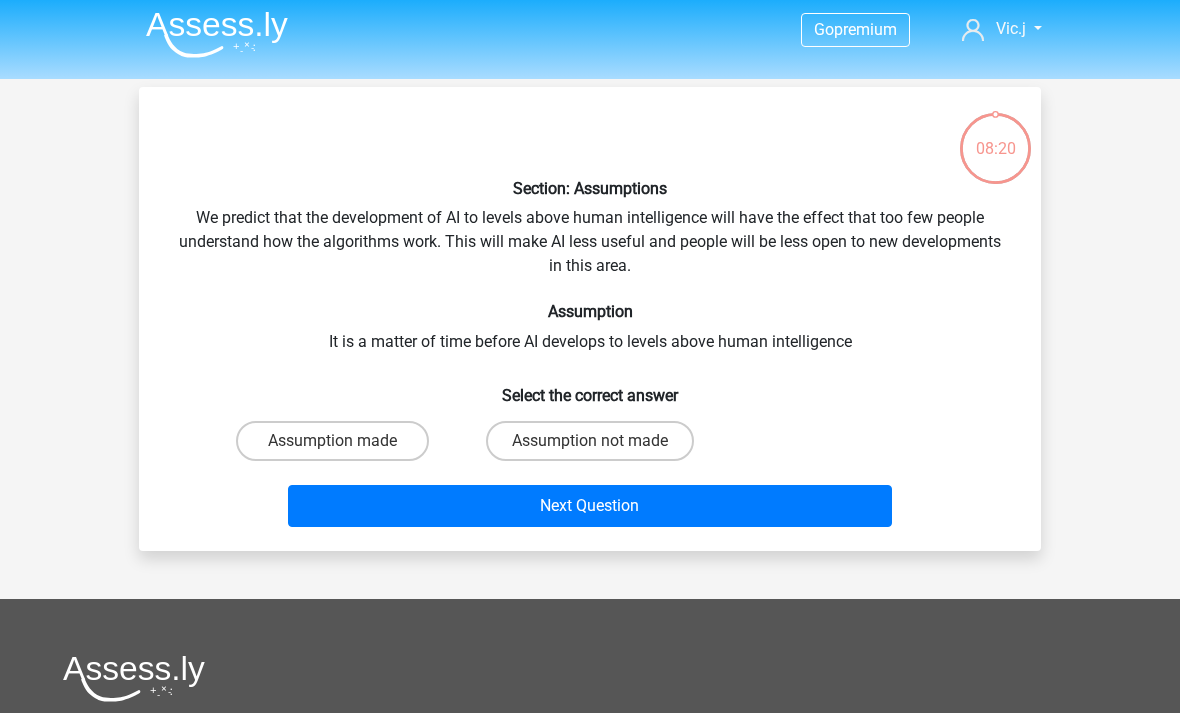 scroll, scrollTop: 0, scrollLeft: 0, axis: both 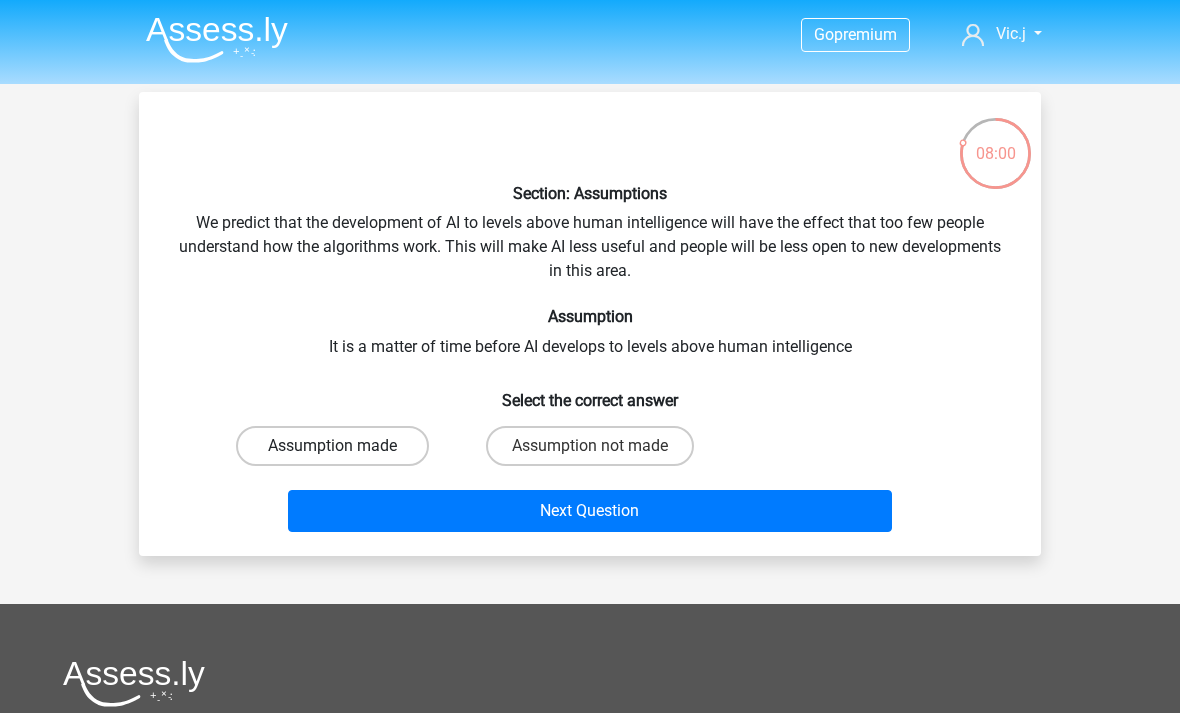 click on "Assumption made" at bounding box center [332, 446] 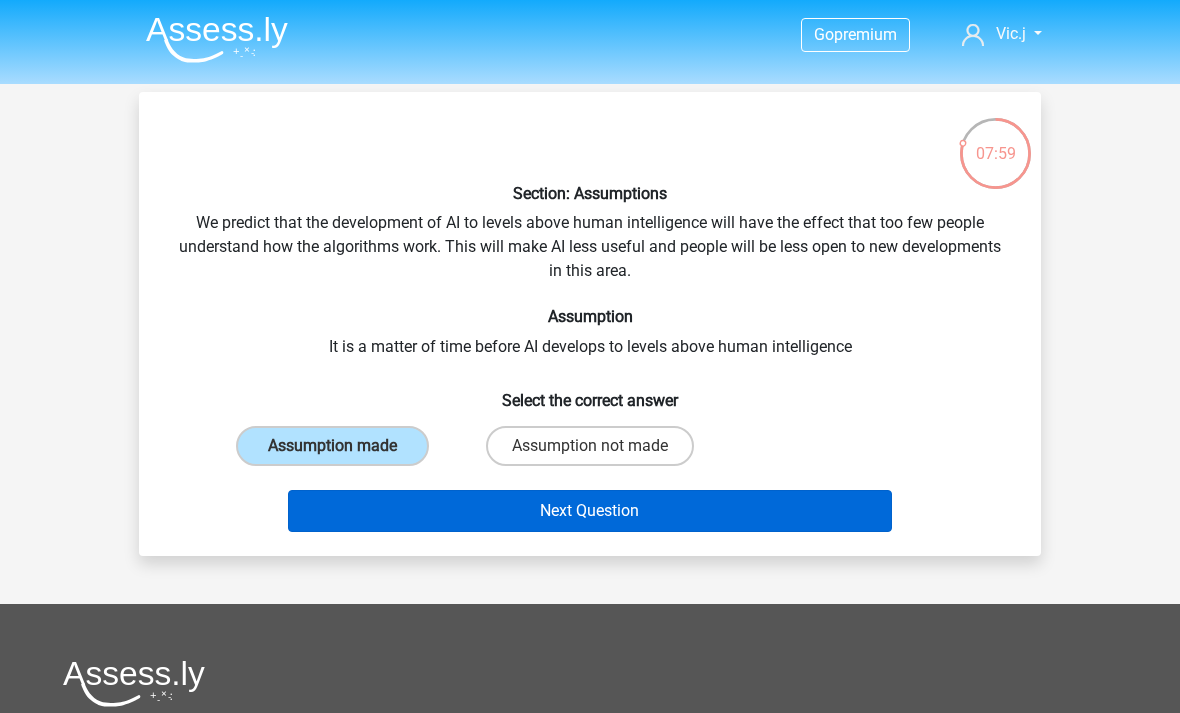 click on "Next Question" at bounding box center (590, 511) 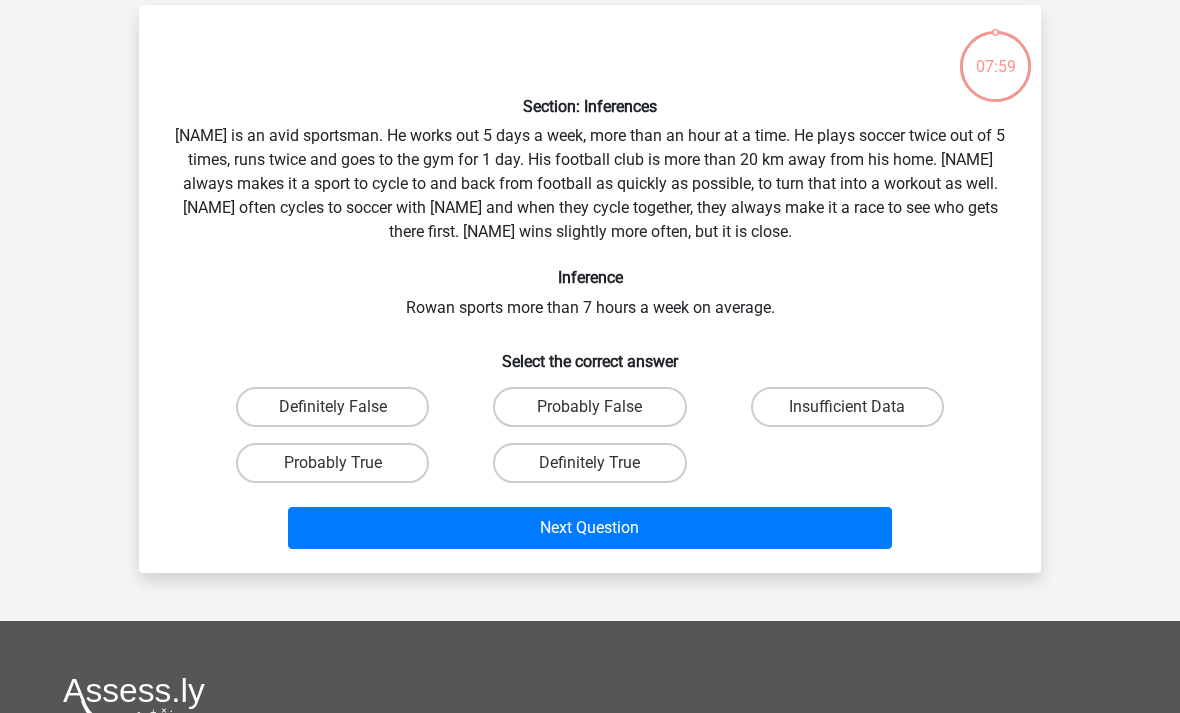 scroll, scrollTop: 92, scrollLeft: 0, axis: vertical 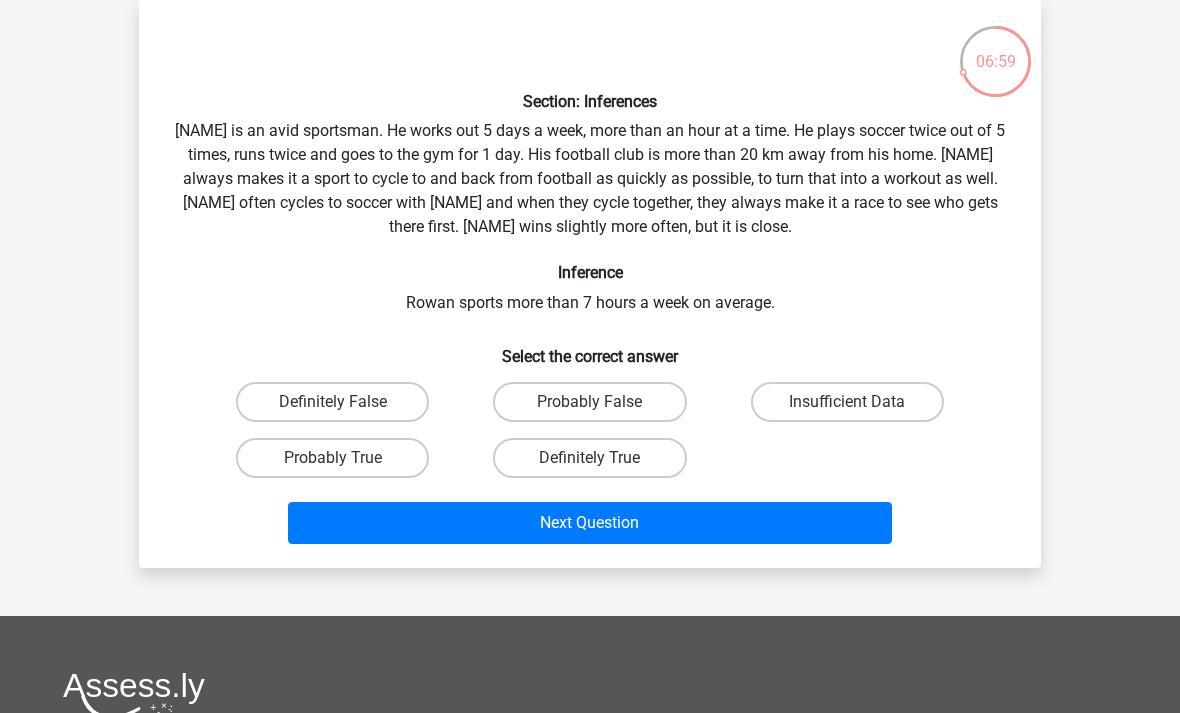 click on "Probably True" at bounding box center (332, 458) 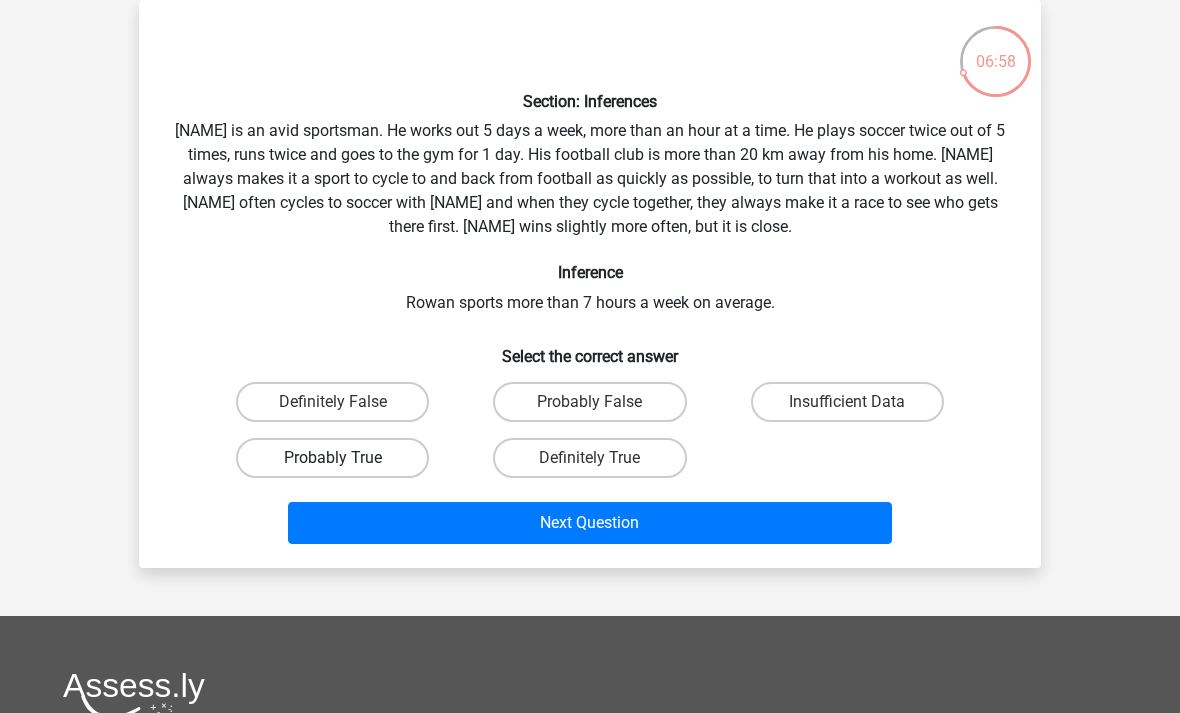 click on "Probably True" at bounding box center [332, 458] 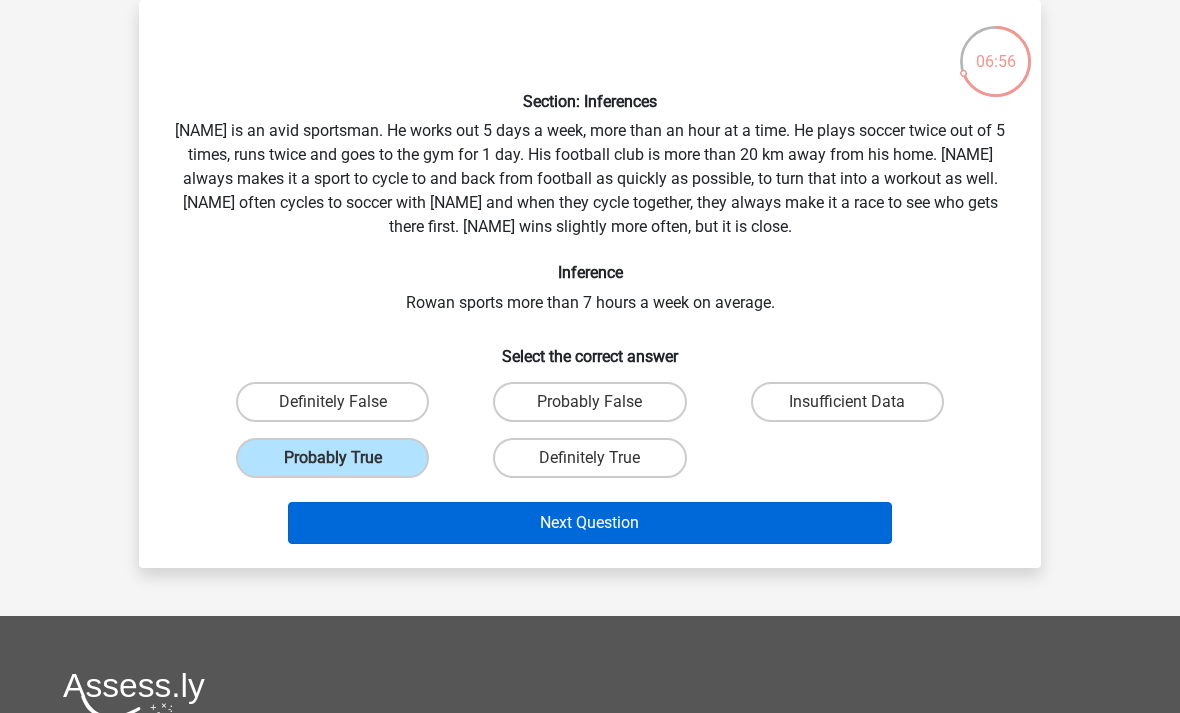 click on "Next Question" at bounding box center (590, 523) 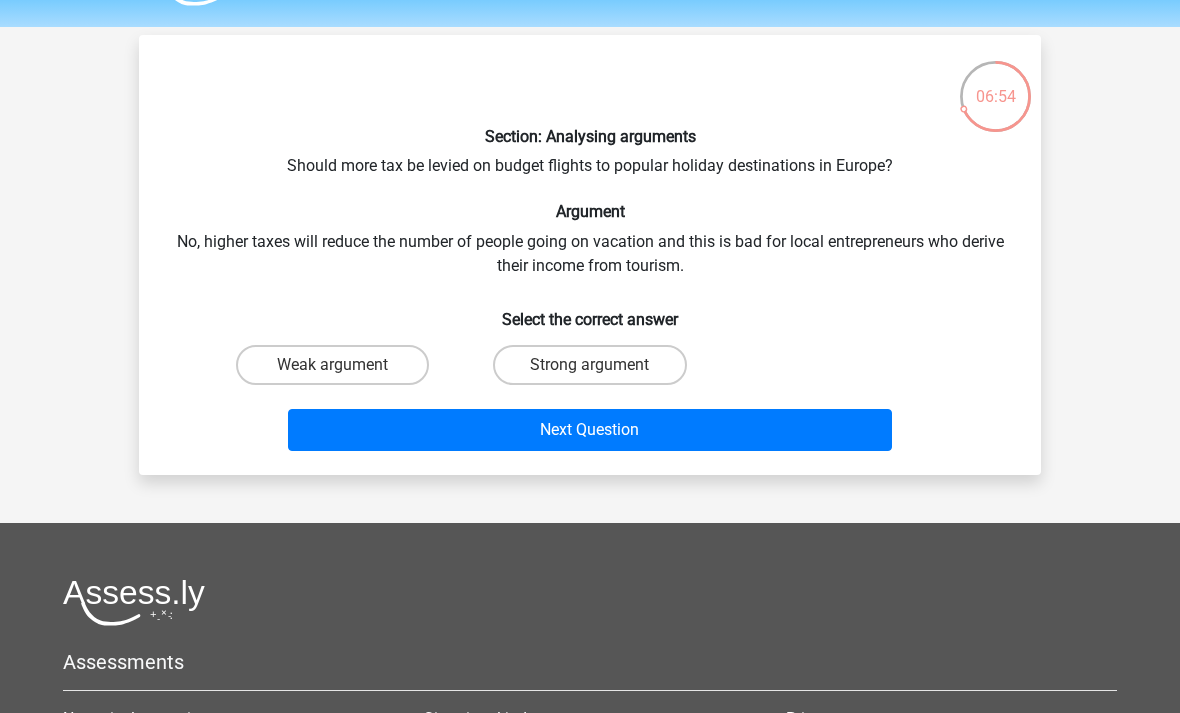 scroll, scrollTop: 55, scrollLeft: 0, axis: vertical 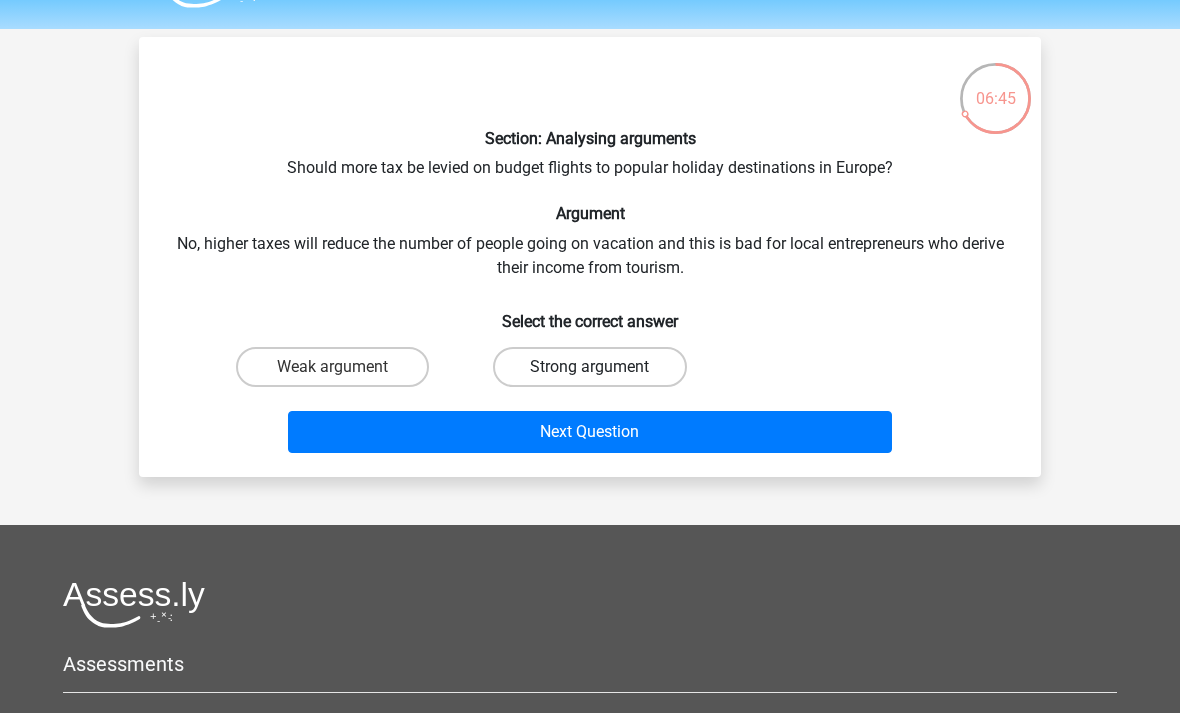 click on "Strong argument" at bounding box center (589, 367) 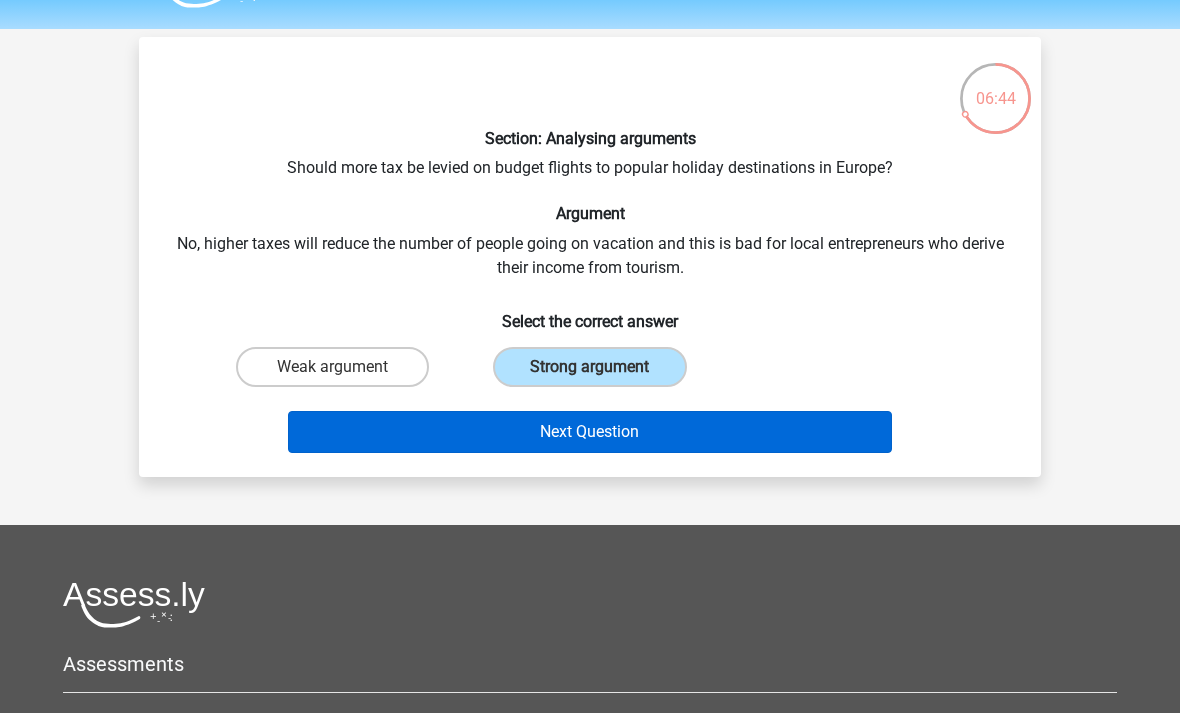 click on "Next Question" at bounding box center [590, 432] 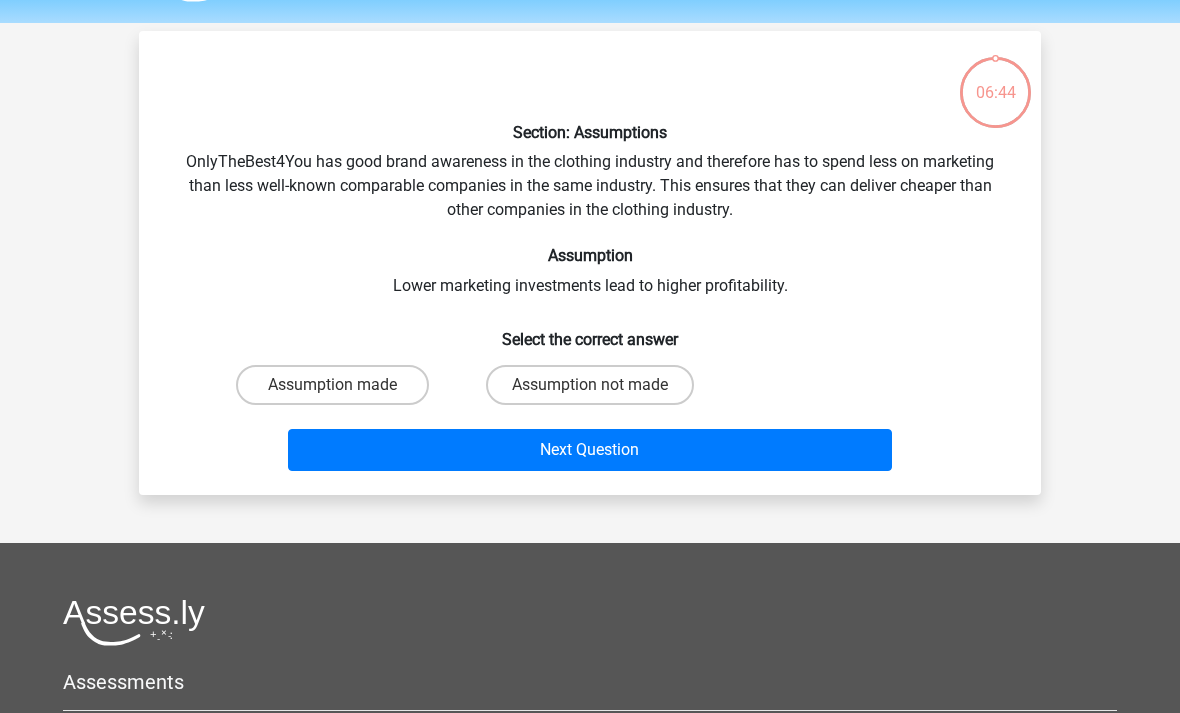 scroll, scrollTop: 26, scrollLeft: 0, axis: vertical 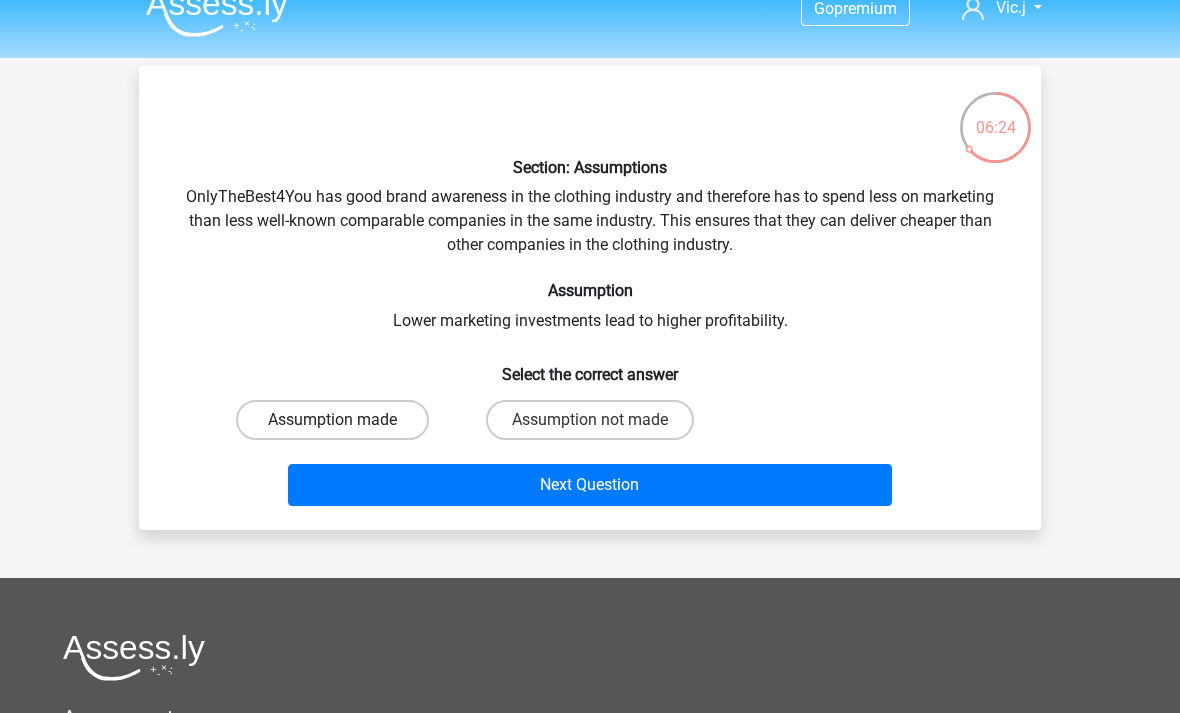 click on "Assumption made" at bounding box center [332, 420] 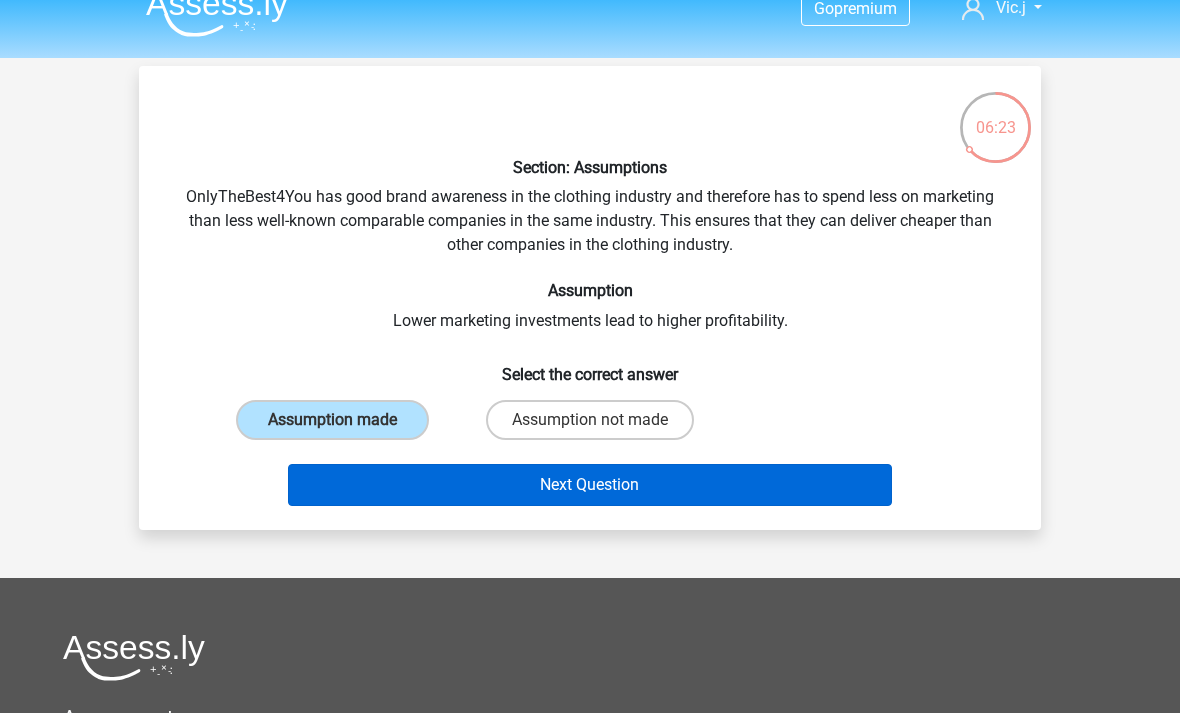 click on "Next Question" at bounding box center [590, 485] 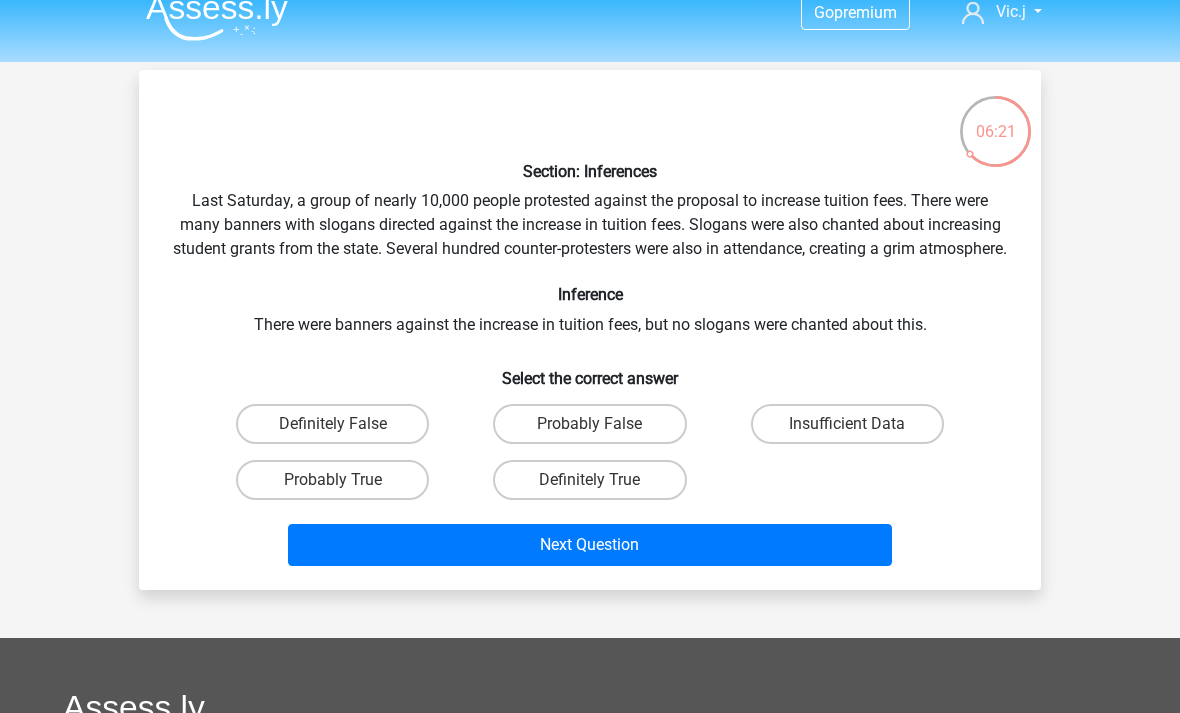 scroll, scrollTop: 0, scrollLeft: 0, axis: both 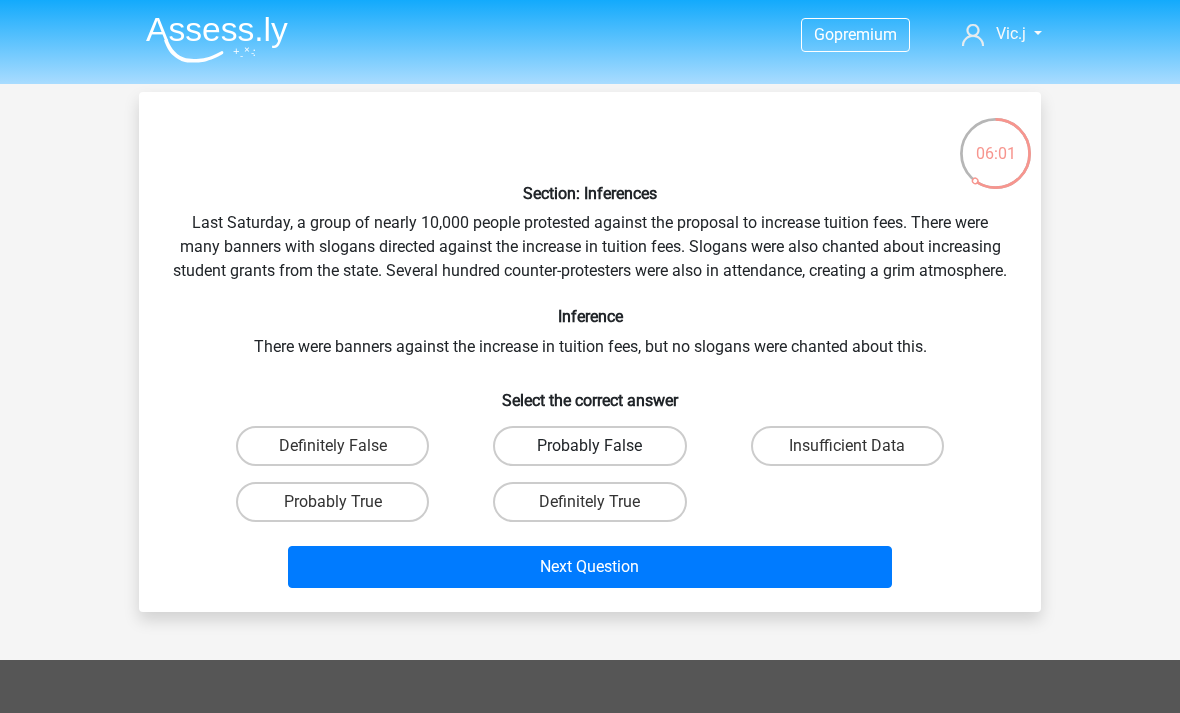 click on "Probably False" at bounding box center [589, 446] 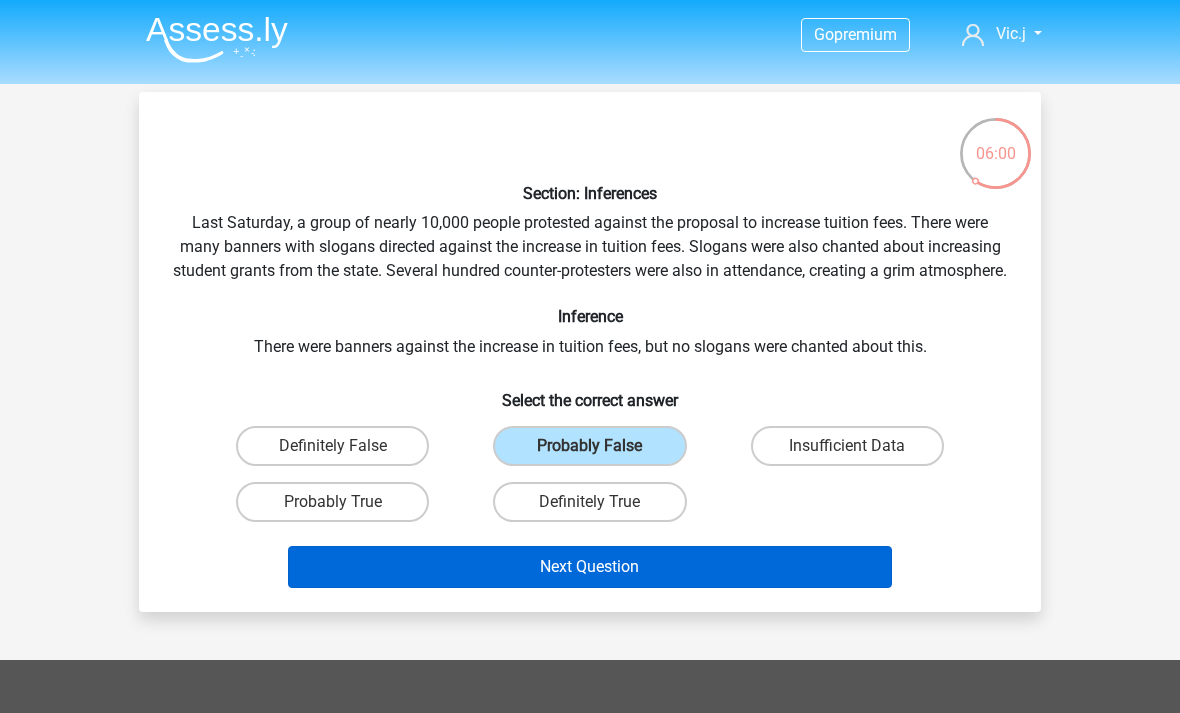 click on "Next Question" at bounding box center (590, 567) 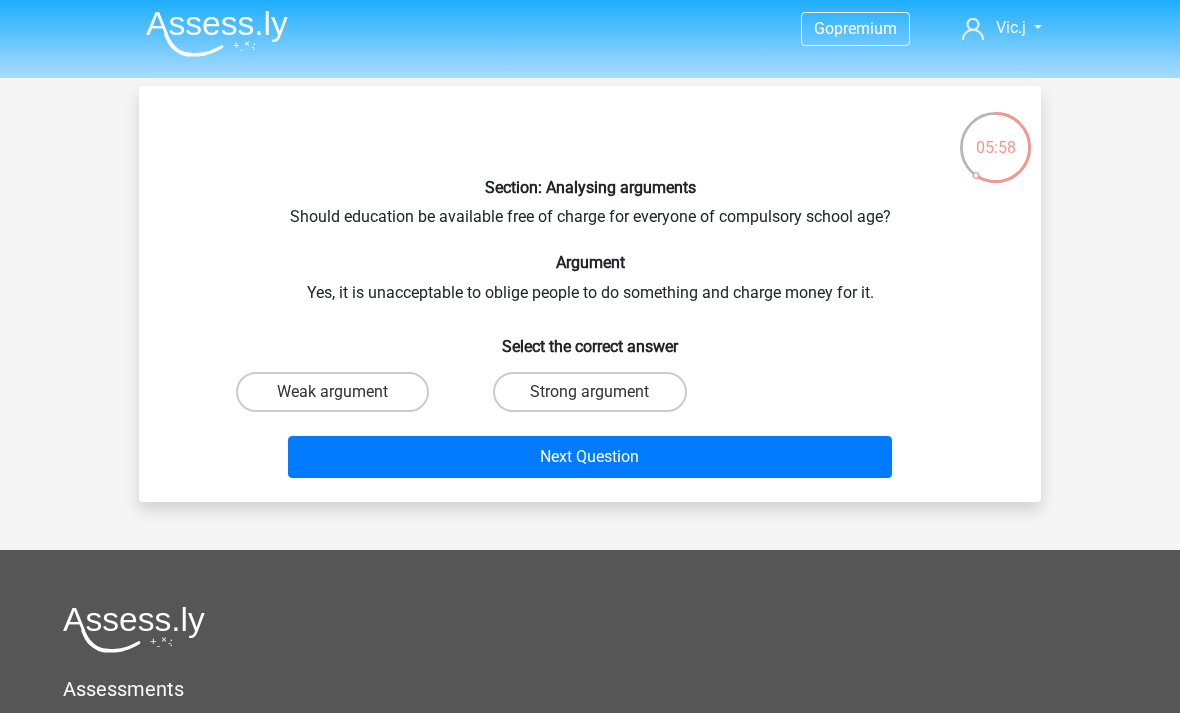 scroll, scrollTop: 0, scrollLeft: 0, axis: both 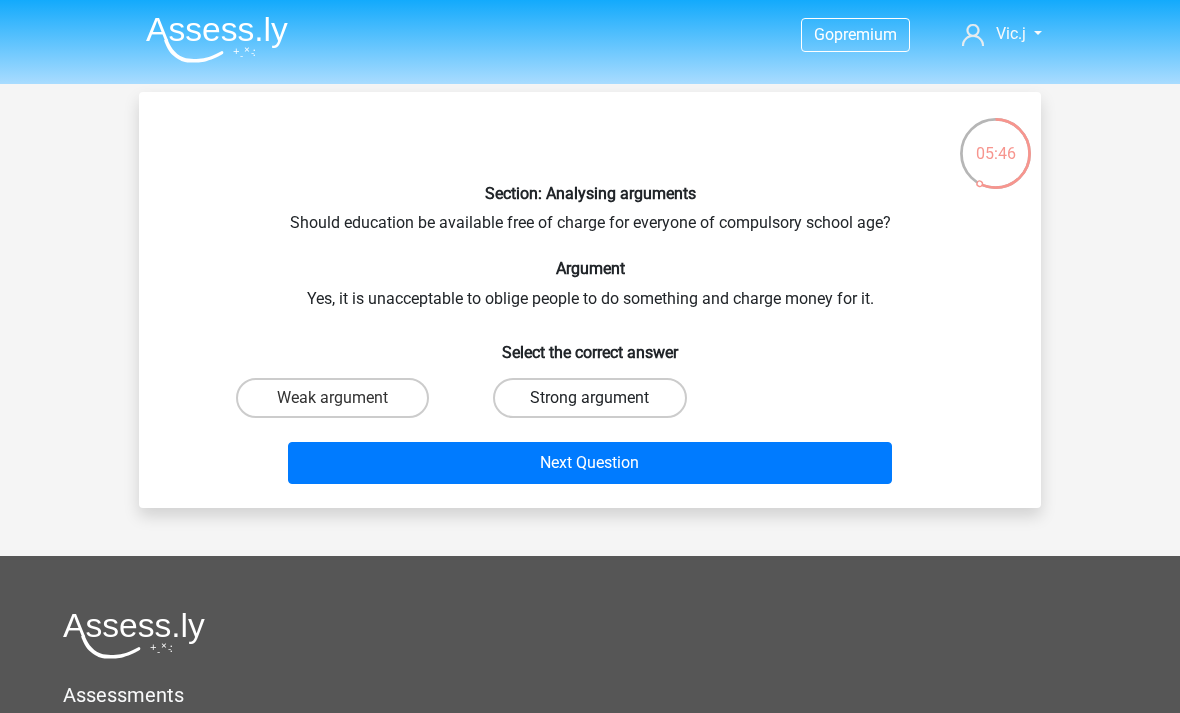 click on "Strong argument" at bounding box center [589, 398] 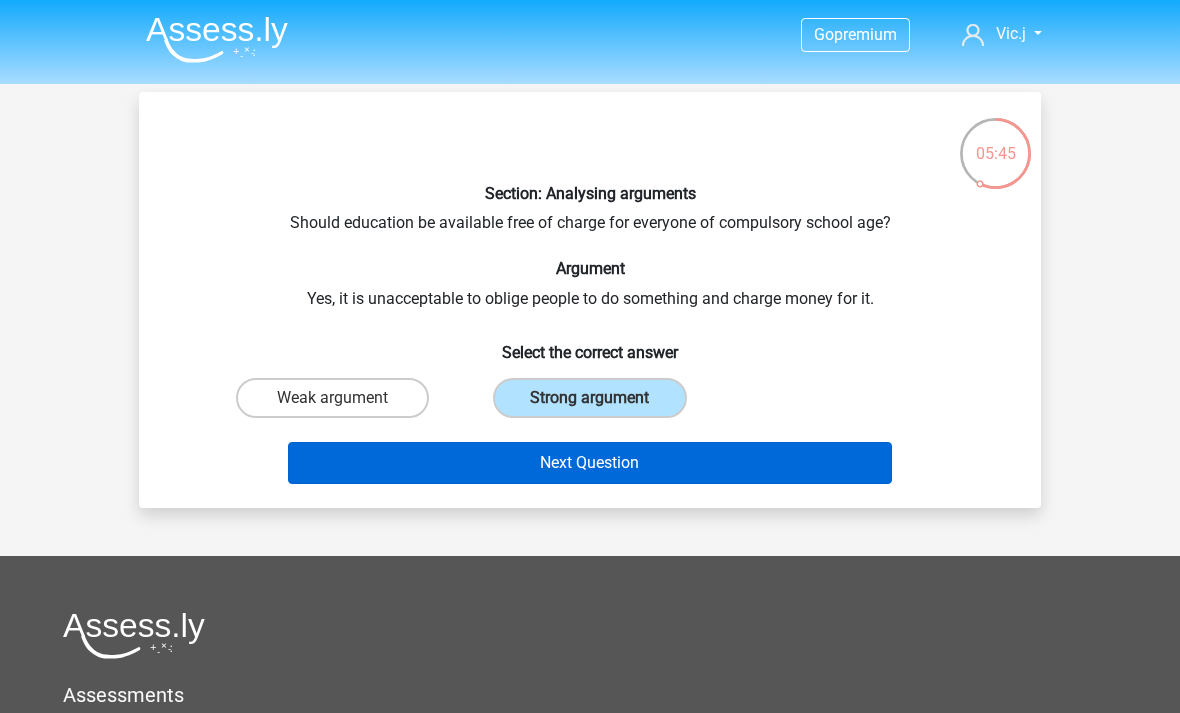 click on "Next Question" at bounding box center (590, 463) 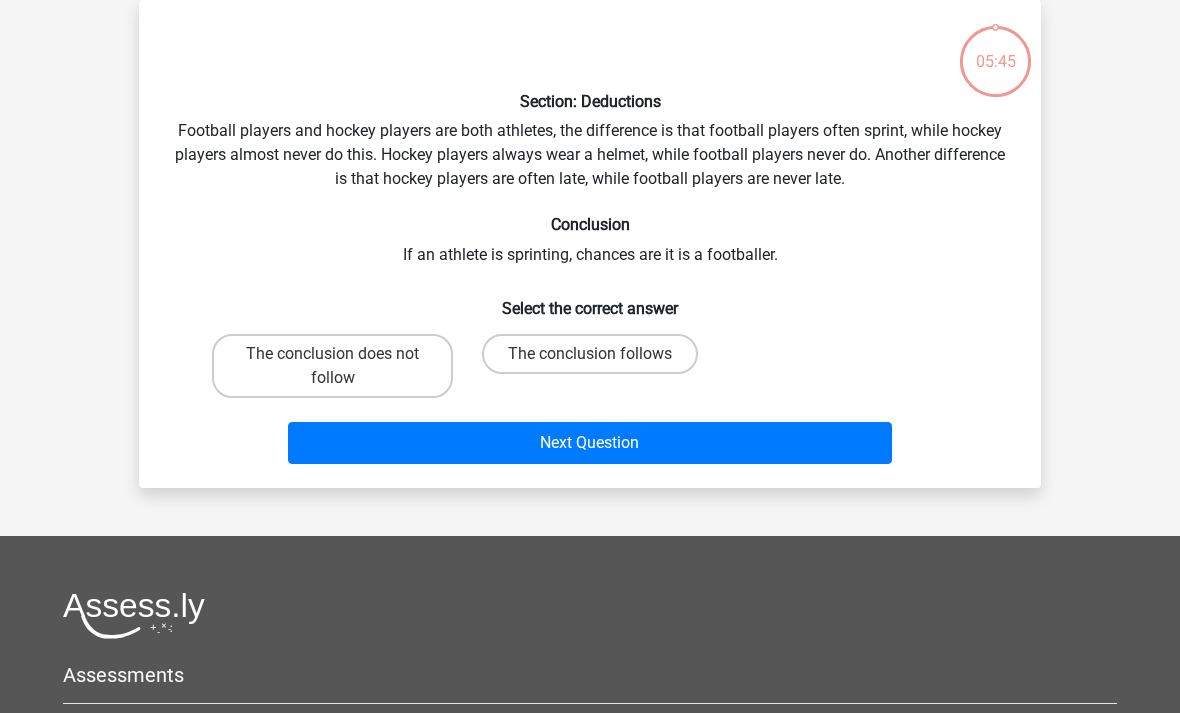 scroll, scrollTop: 78, scrollLeft: 0, axis: vertical 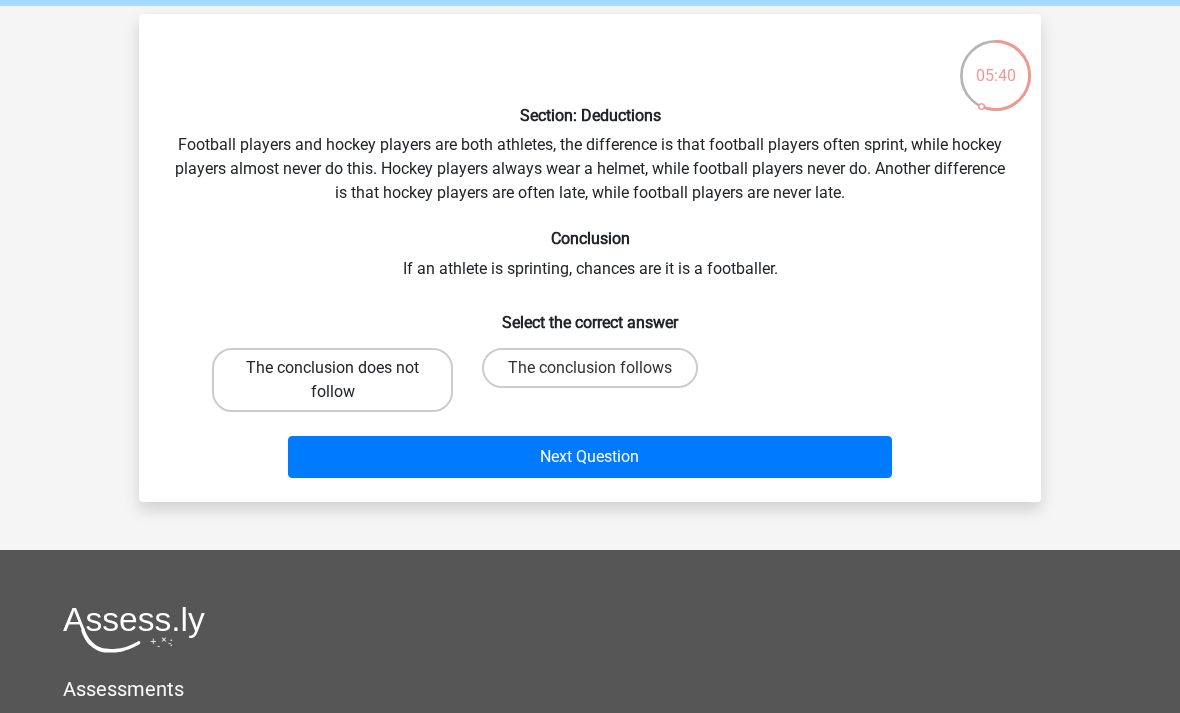 click on "The conclusion does not follow" at bounding box center (332, 380) 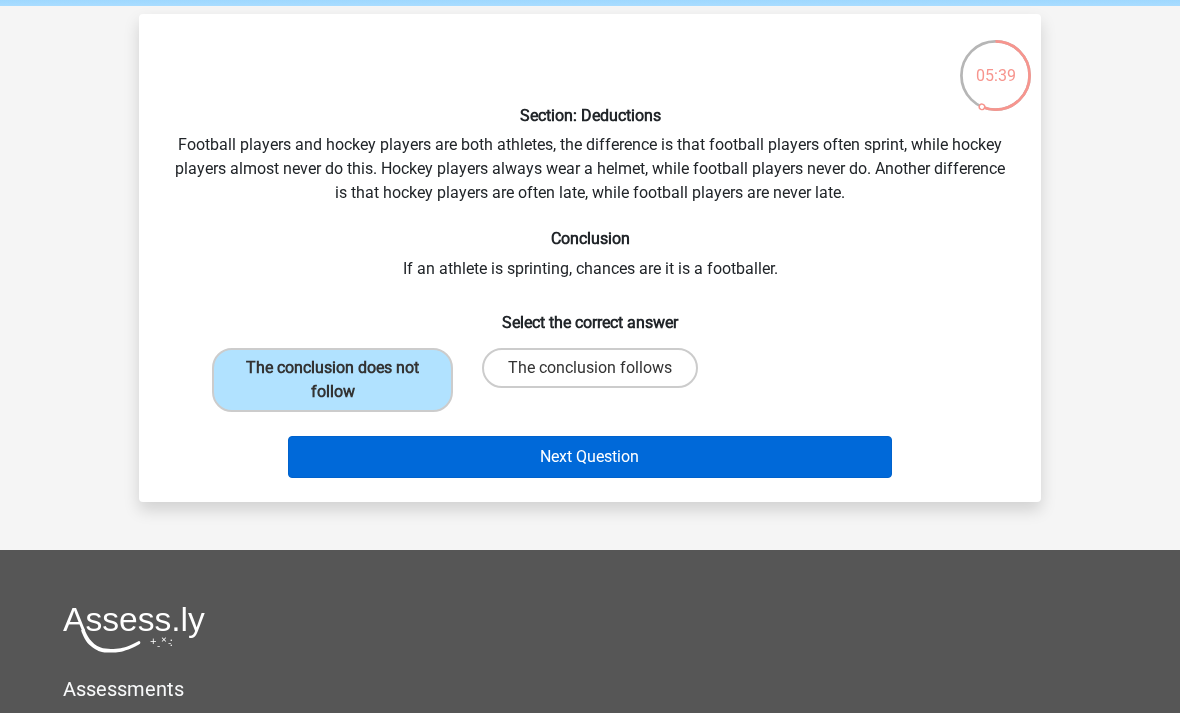 click on "Next Question" at bounding box center [590, 457] 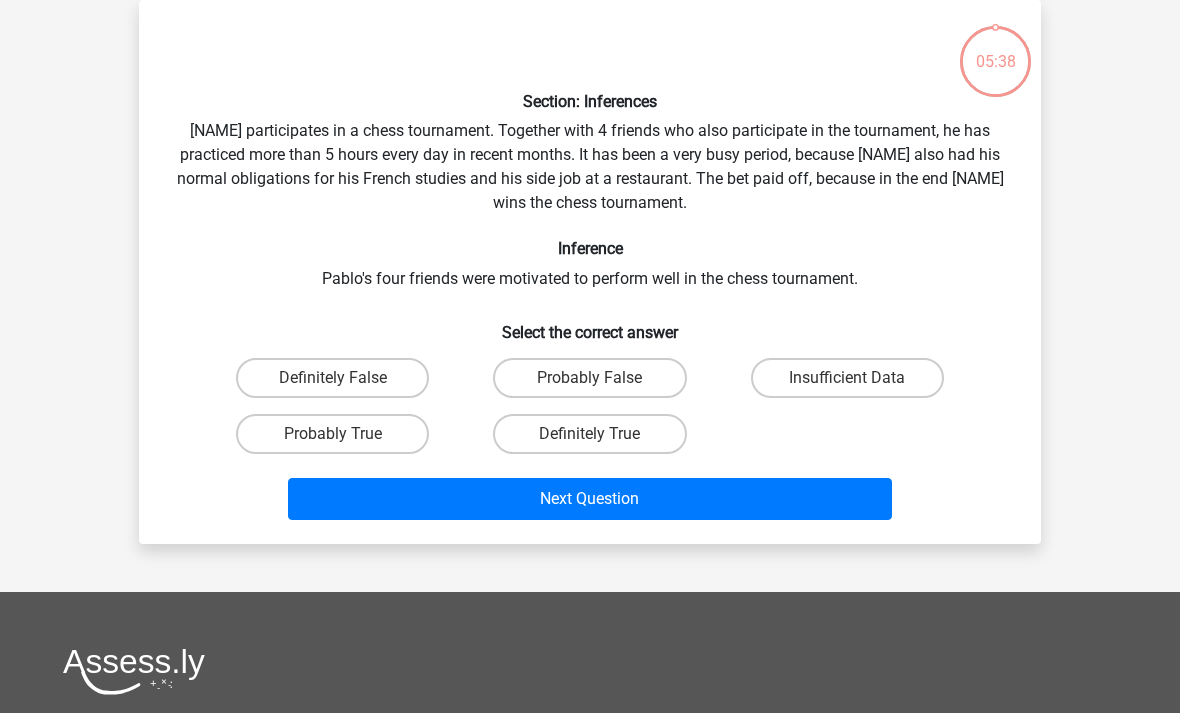 scroll, scrollTop: 77, scrollLeft: 0, axis: vertical 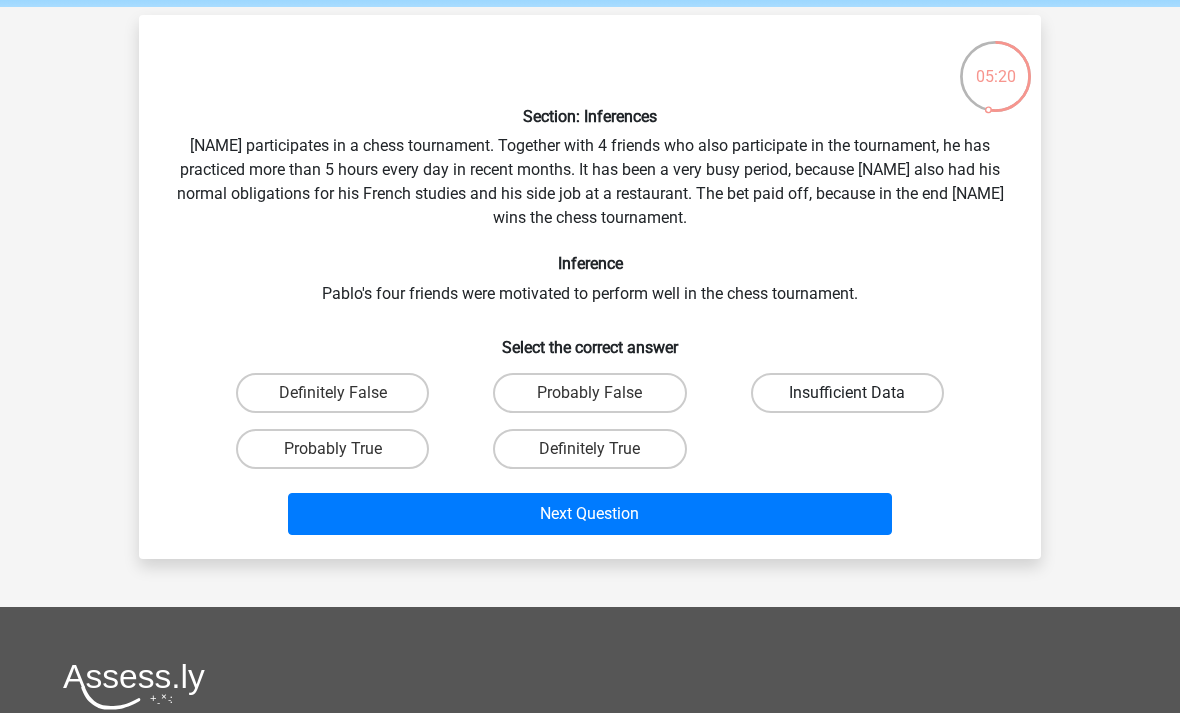 click on "Insufficient Data" at bounding box center (847, 393) 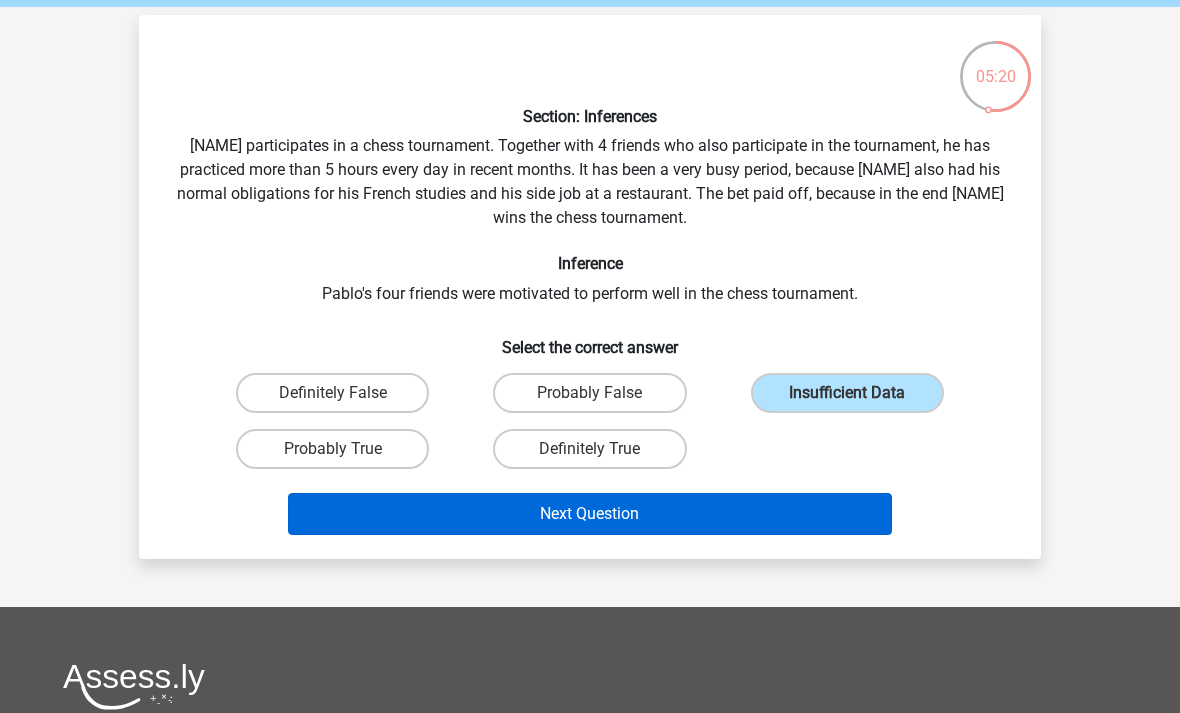 click on "Next Question" at bounding box center [590, 514] 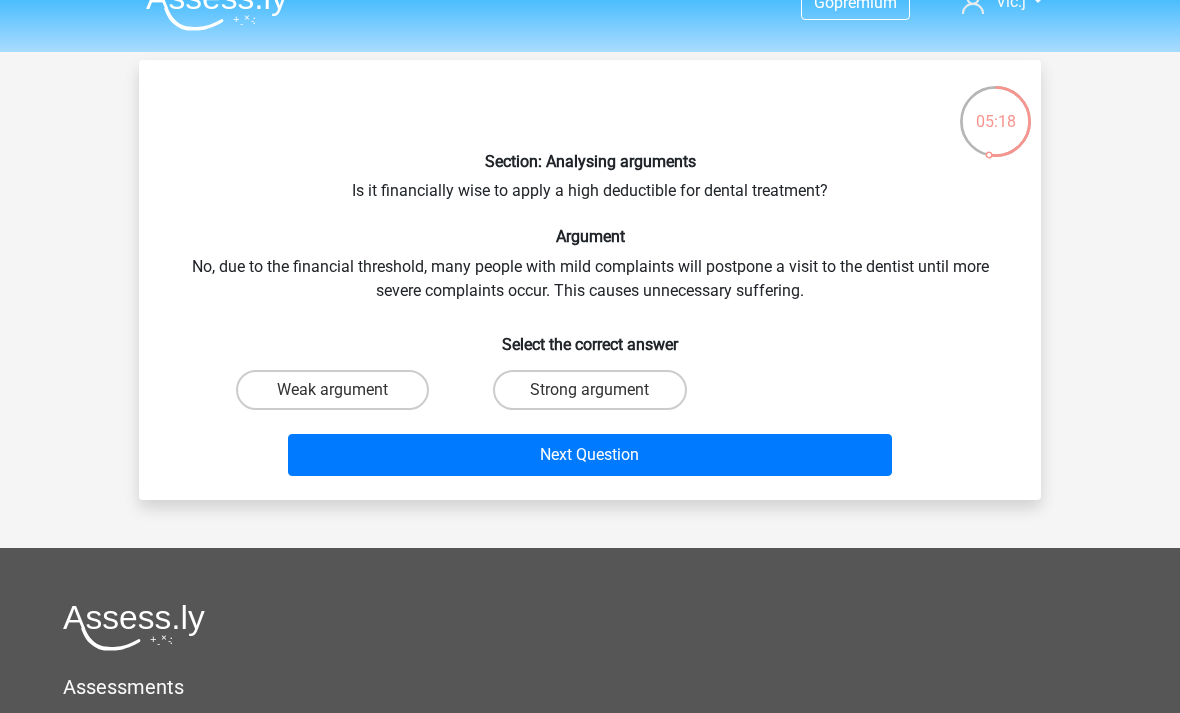 scroll, scrollTop: 12, scrollLeft: 0, axis: vertical 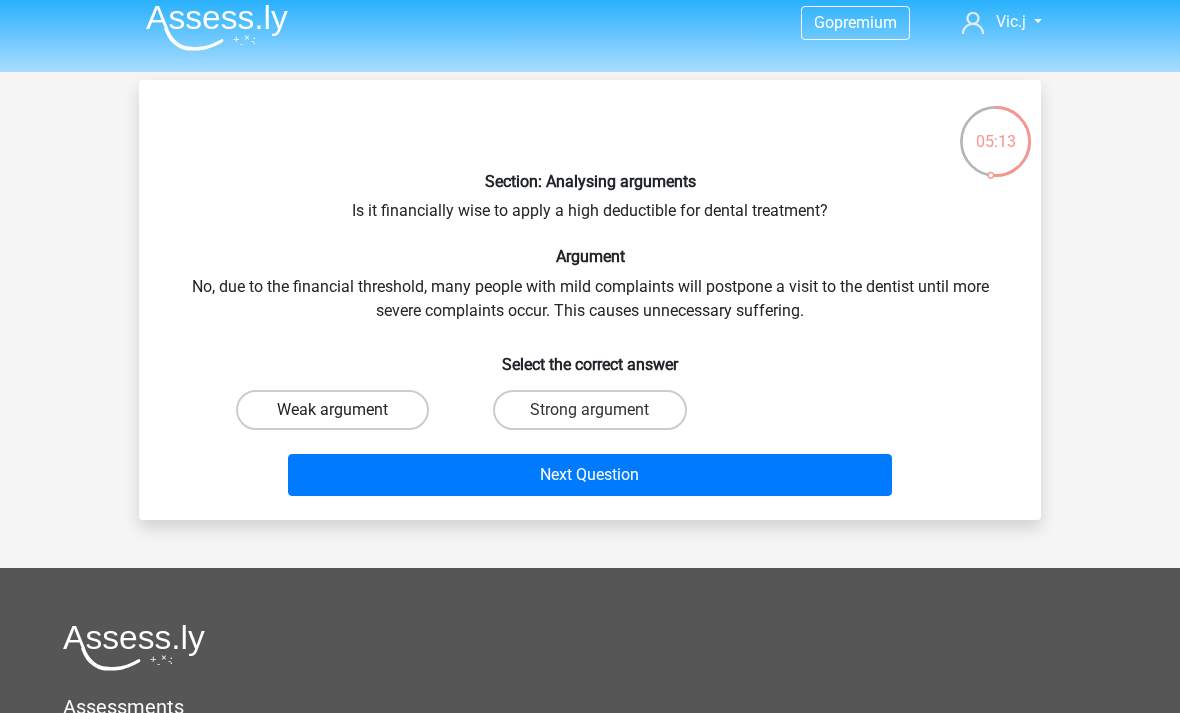 click on "Weak argument" at bounding box center (332, 410) 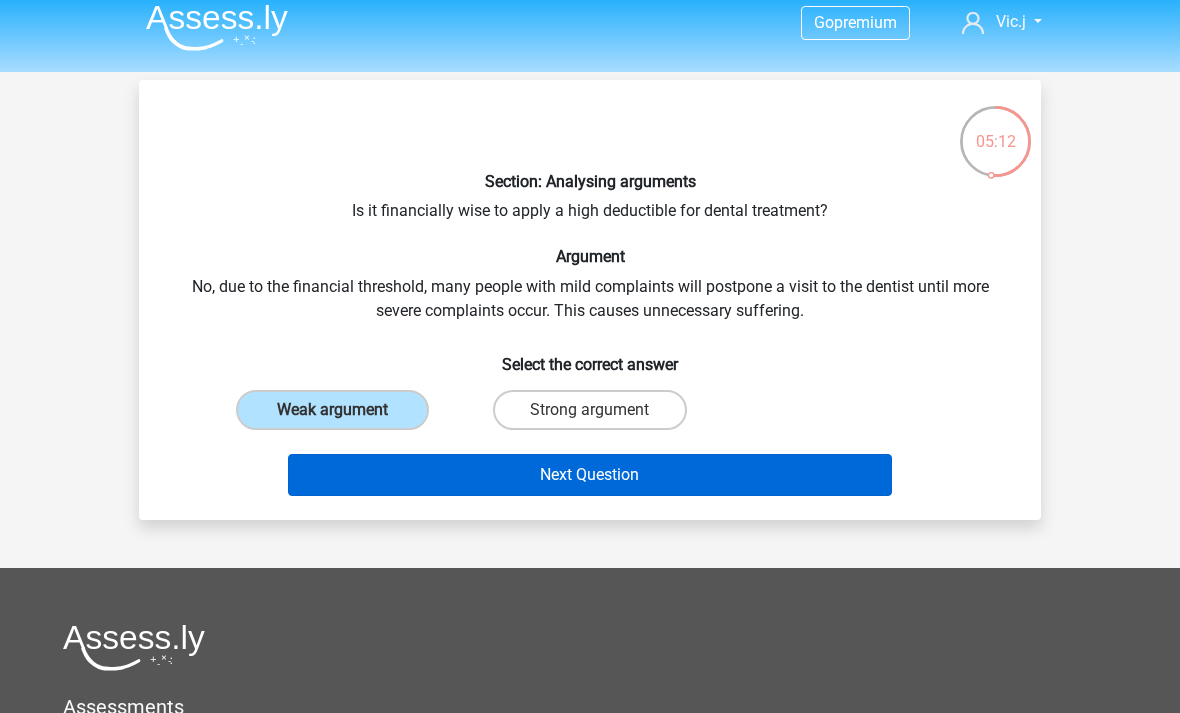 click on "Next Question" at bounding box center (590, 475) 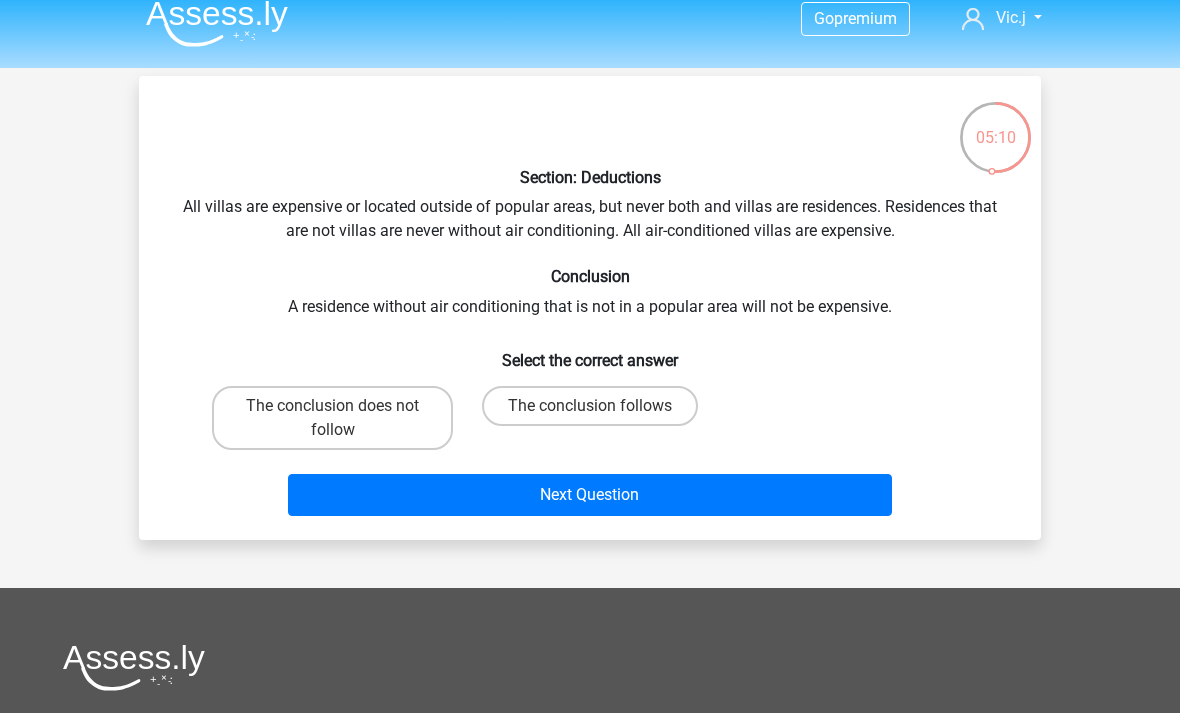 scroll, scrollTop: 0, scrollLeft: 0, axis: both 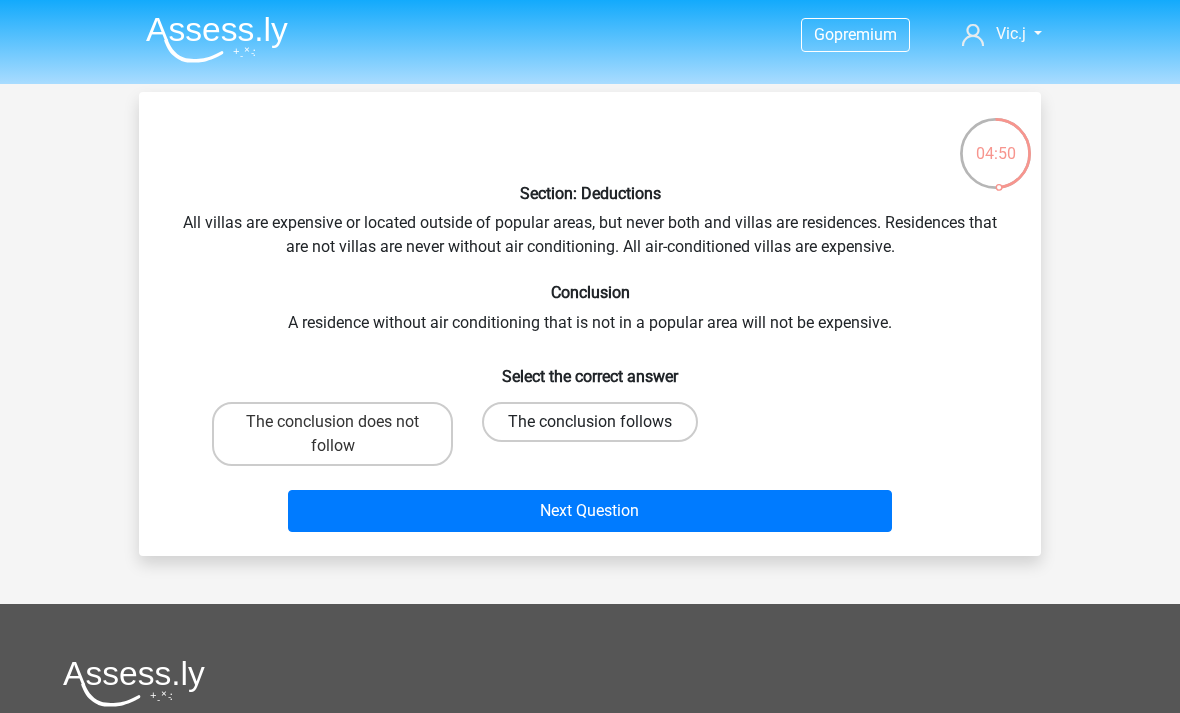 click on "The conclusion follows" at bounding box center [590, 422] 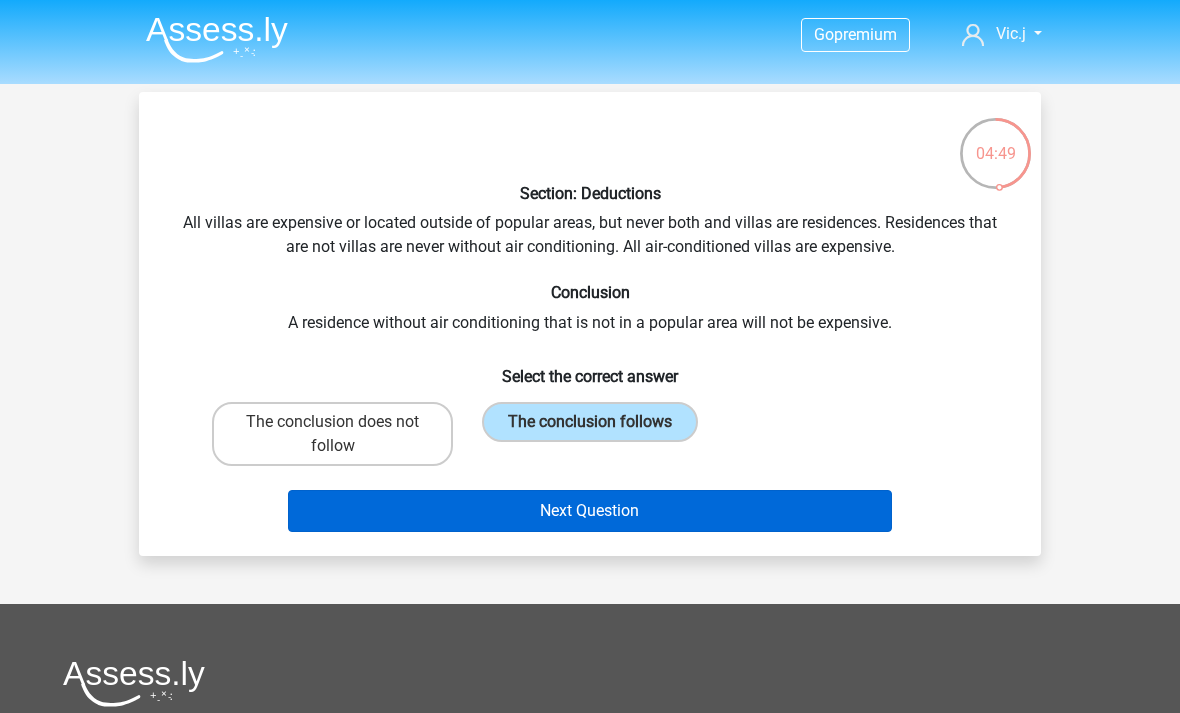 click on "Next Question" at bounding box center (590, 511) 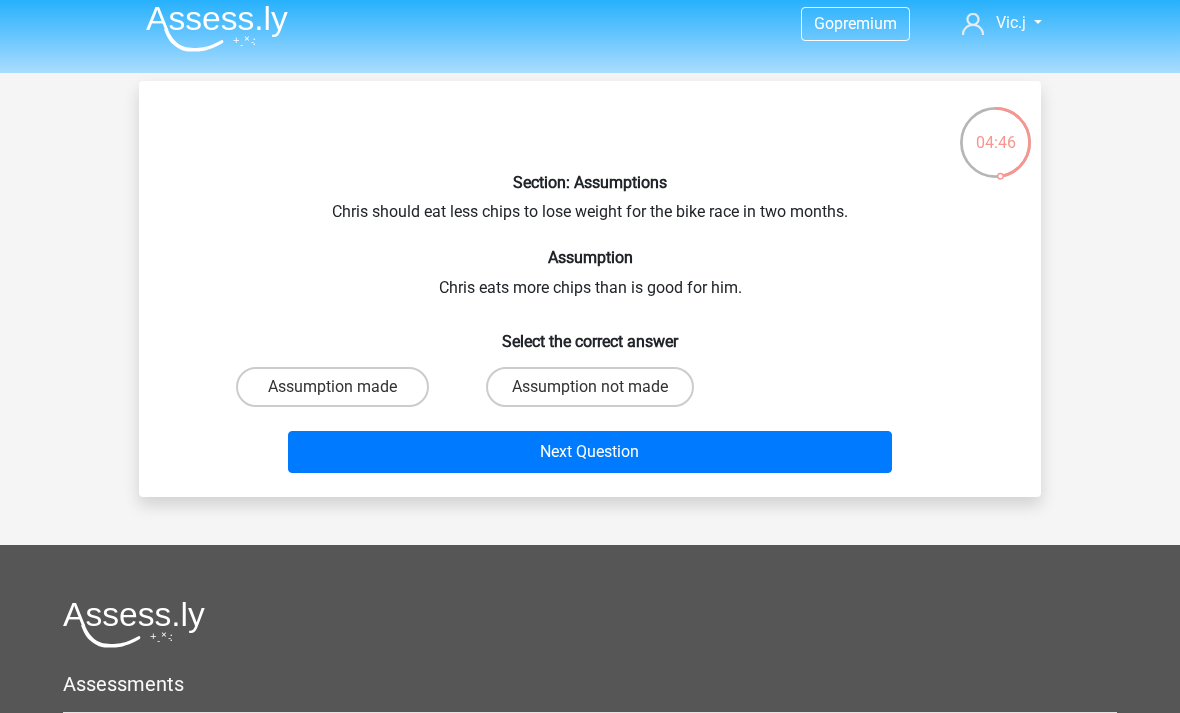 scroll, scrollTop: 0, scrollLeft: 0, axis: both 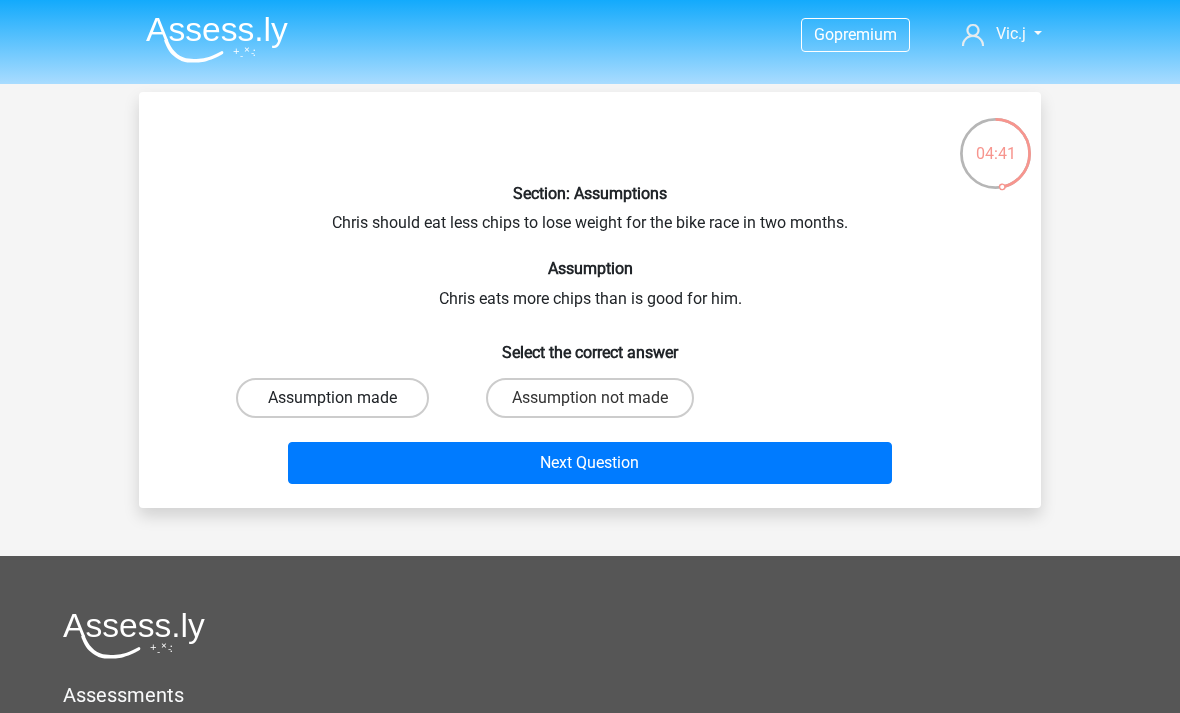 click on "Assumption made" at bounding box center (332, 398) 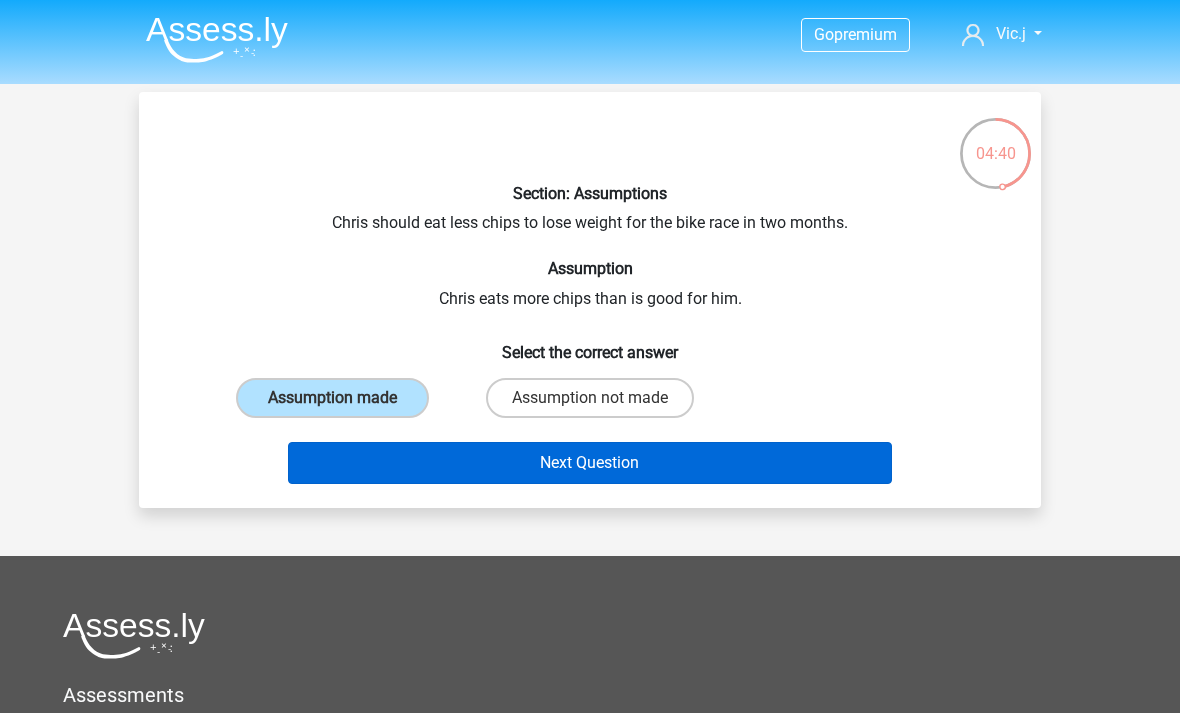 click on "Next Question" at bounding box center [590, 463] 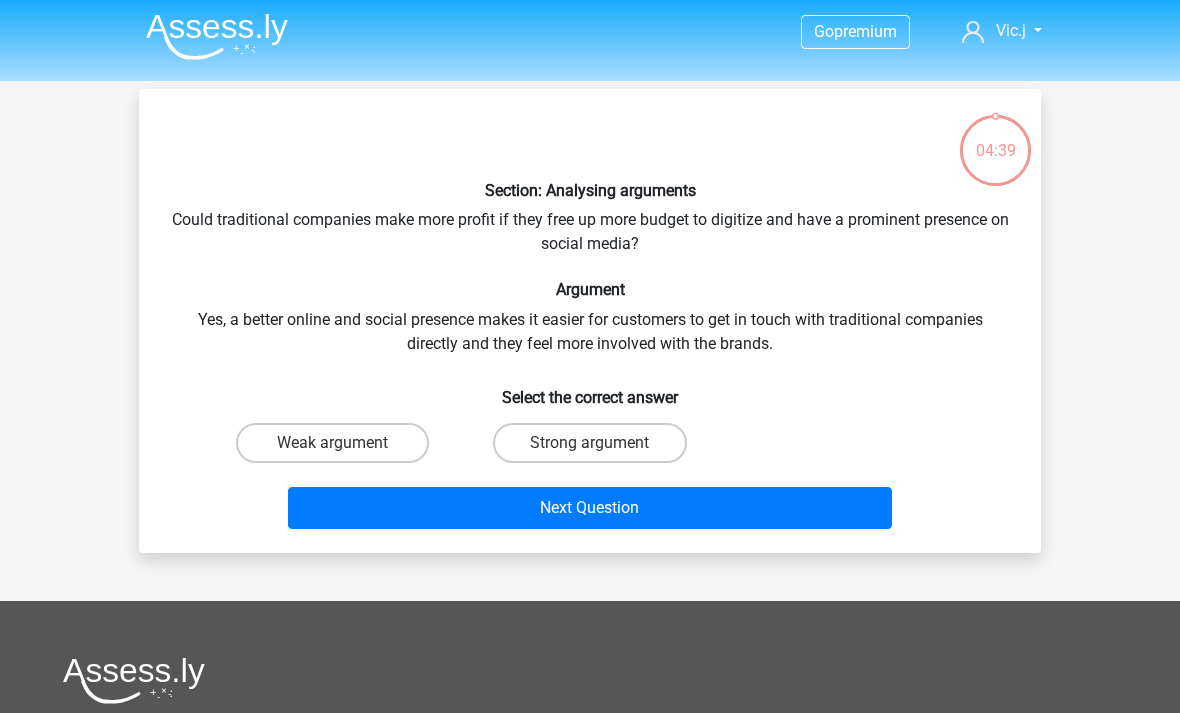 scroll, scrollTop: 0, scrollLeft: 0, axis: both 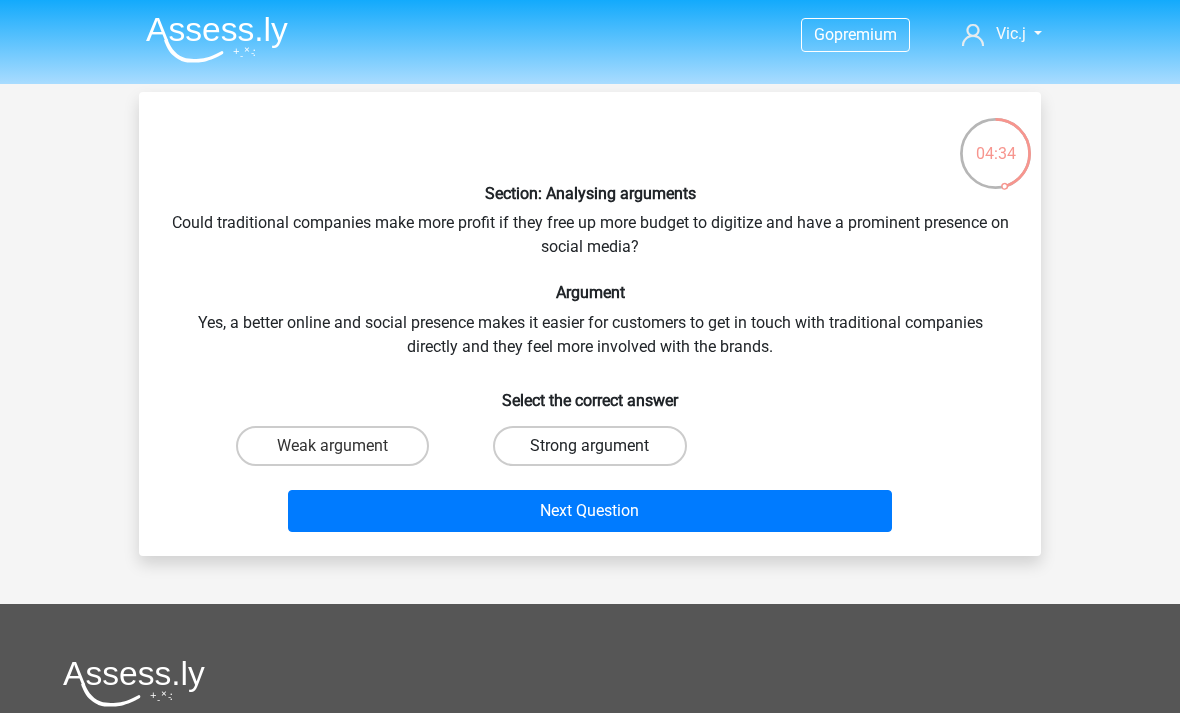click on "Strong argument" at bounding box center (589, 446) 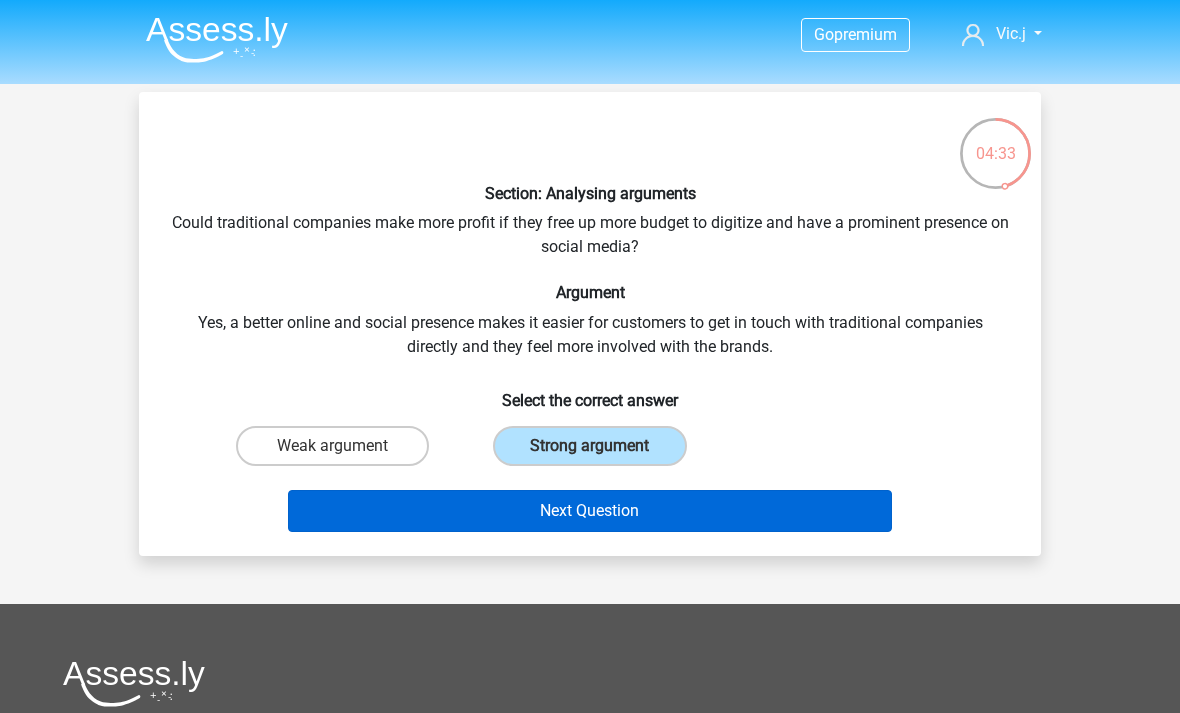 click on "Next Question" at bounding box center [590, 511] 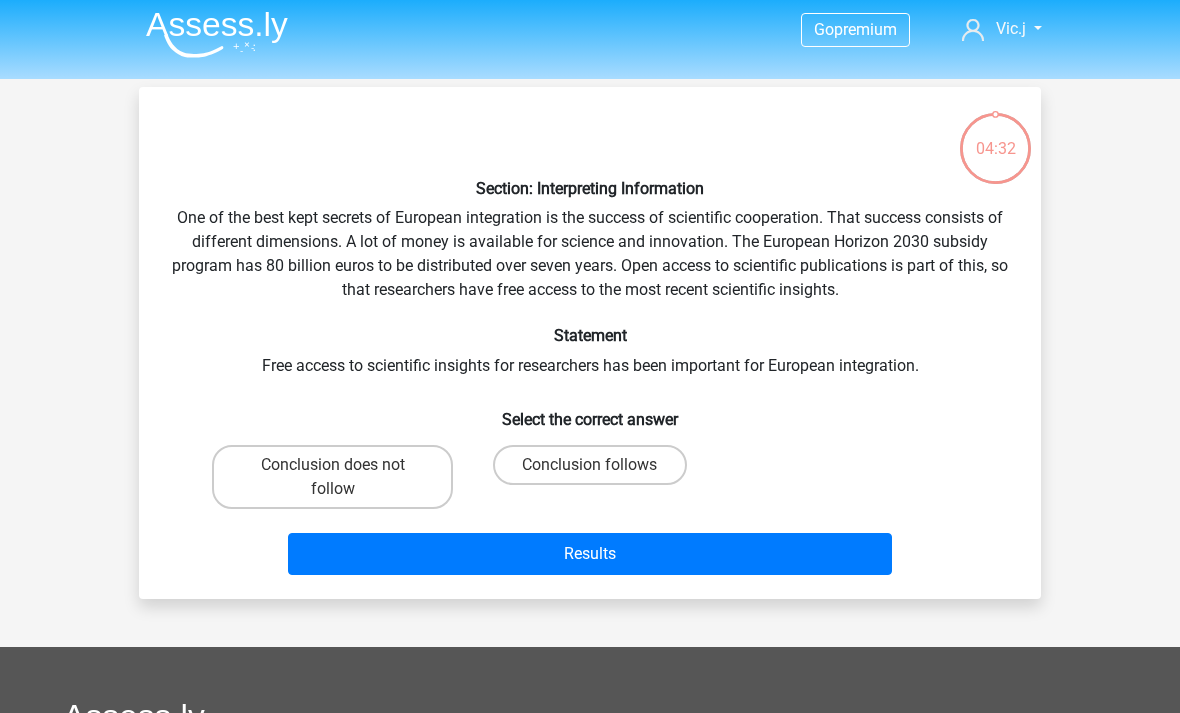 scroll, scrollTop: 0, scrollLeft: 0, axis: both 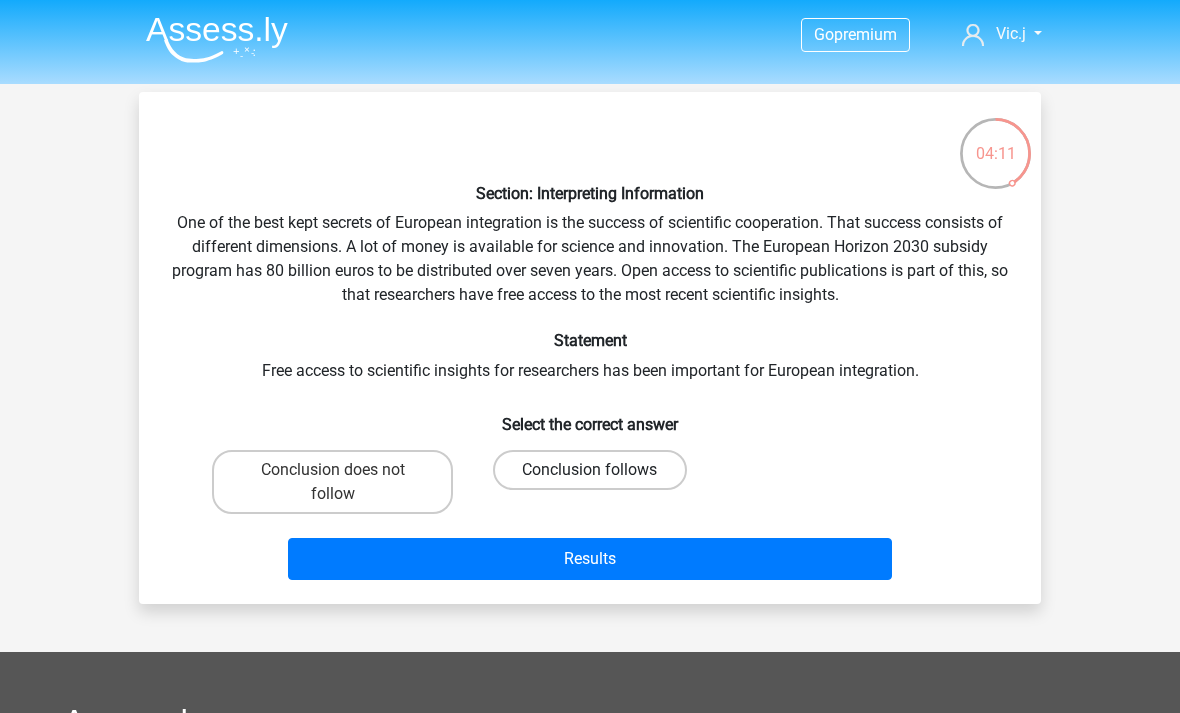 click on "Conclusion follows" at bounding box center [589, 470] 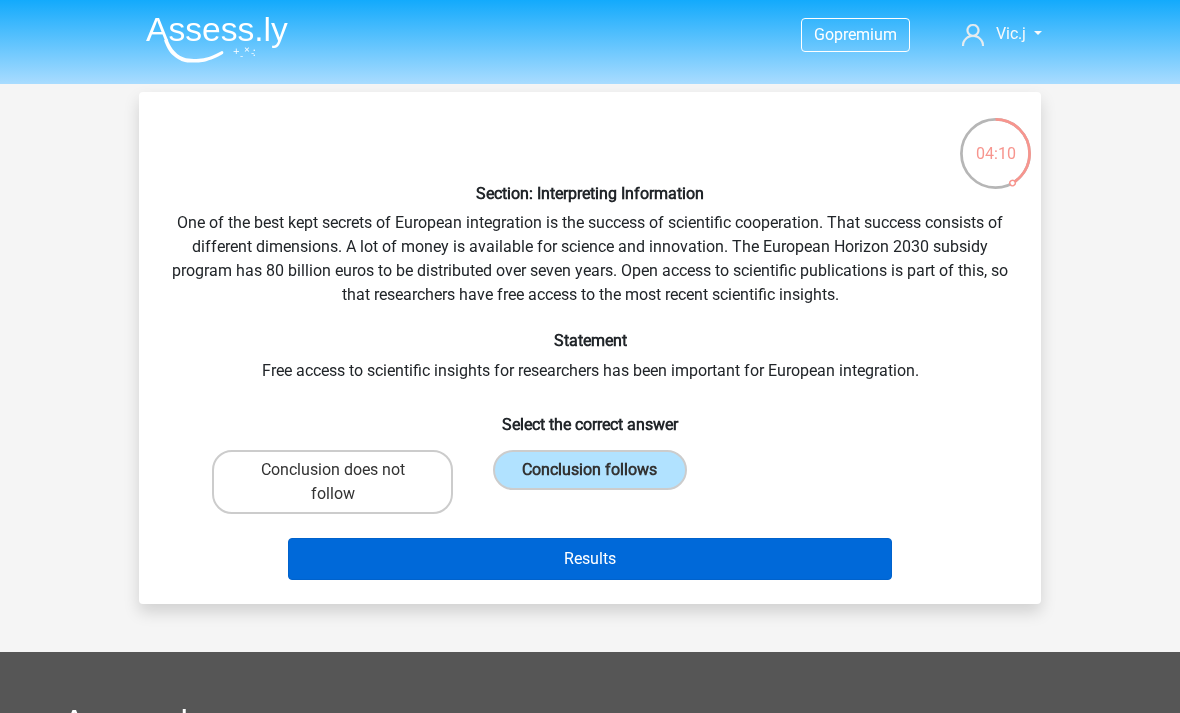 click on "Results" at bounding box center (590, 559) 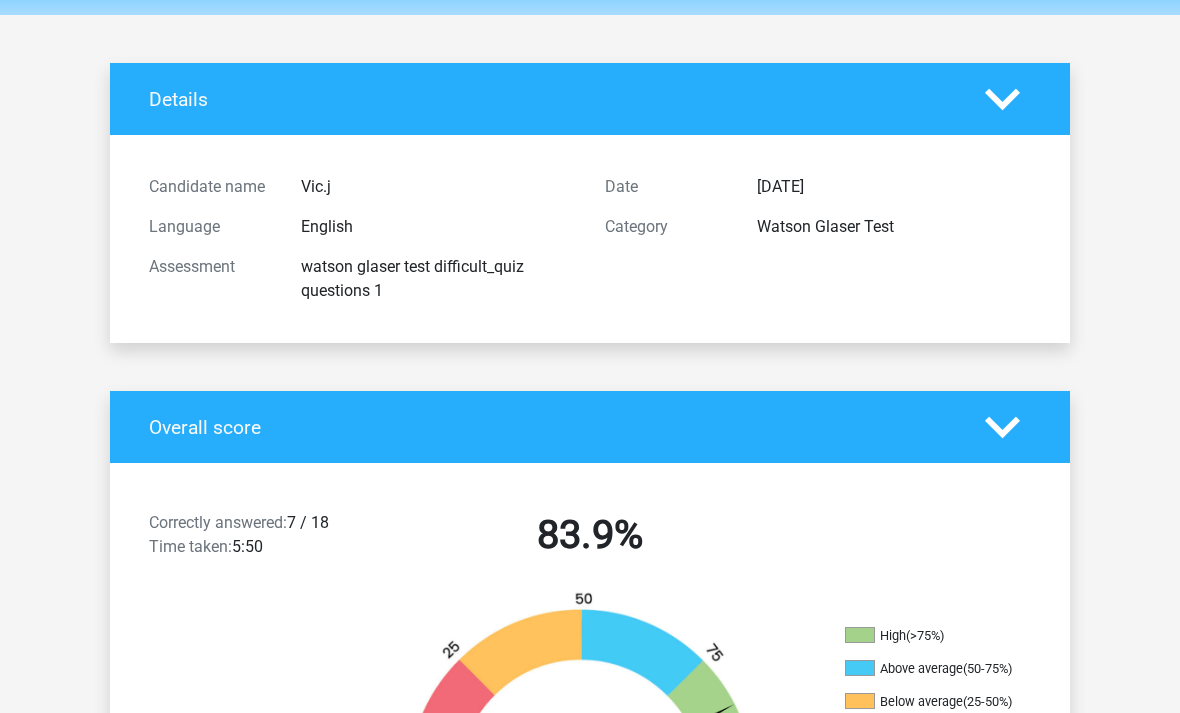 scroll, scrollTop: 0, scrollLeft: 0, axis: both 